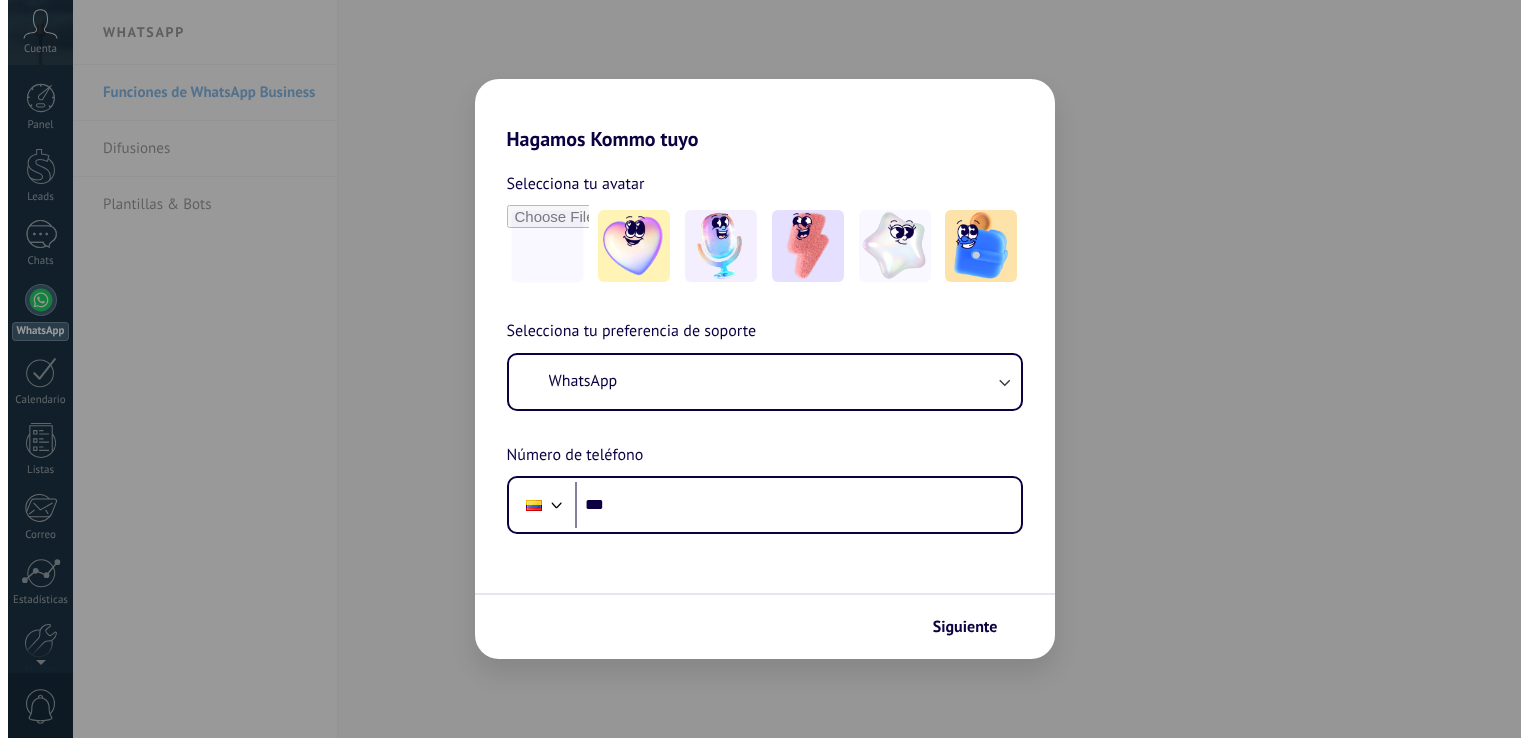 scroll, scrollTop: 0, scrollLeft: 0, axis: both 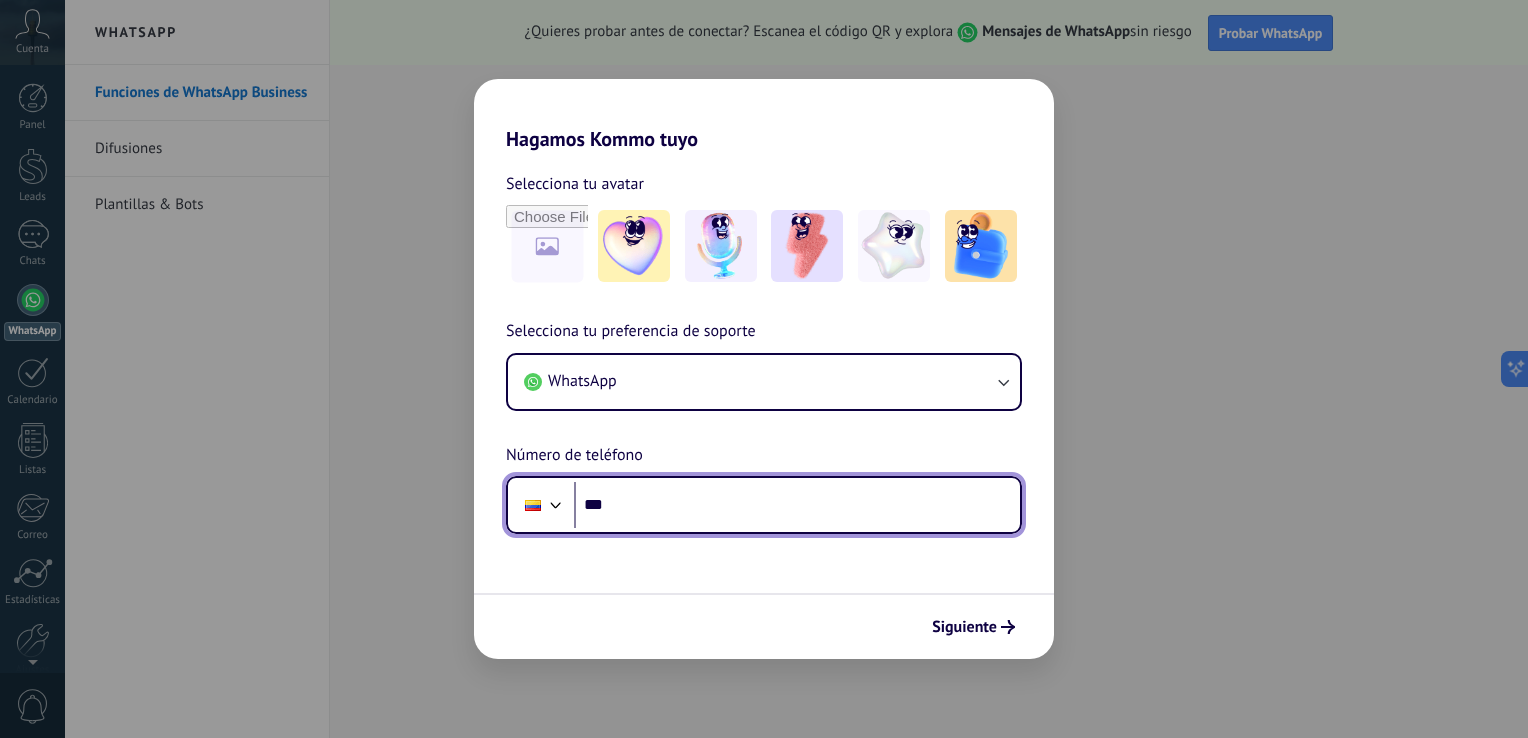 click on "***" at bounding box center (797, 505) 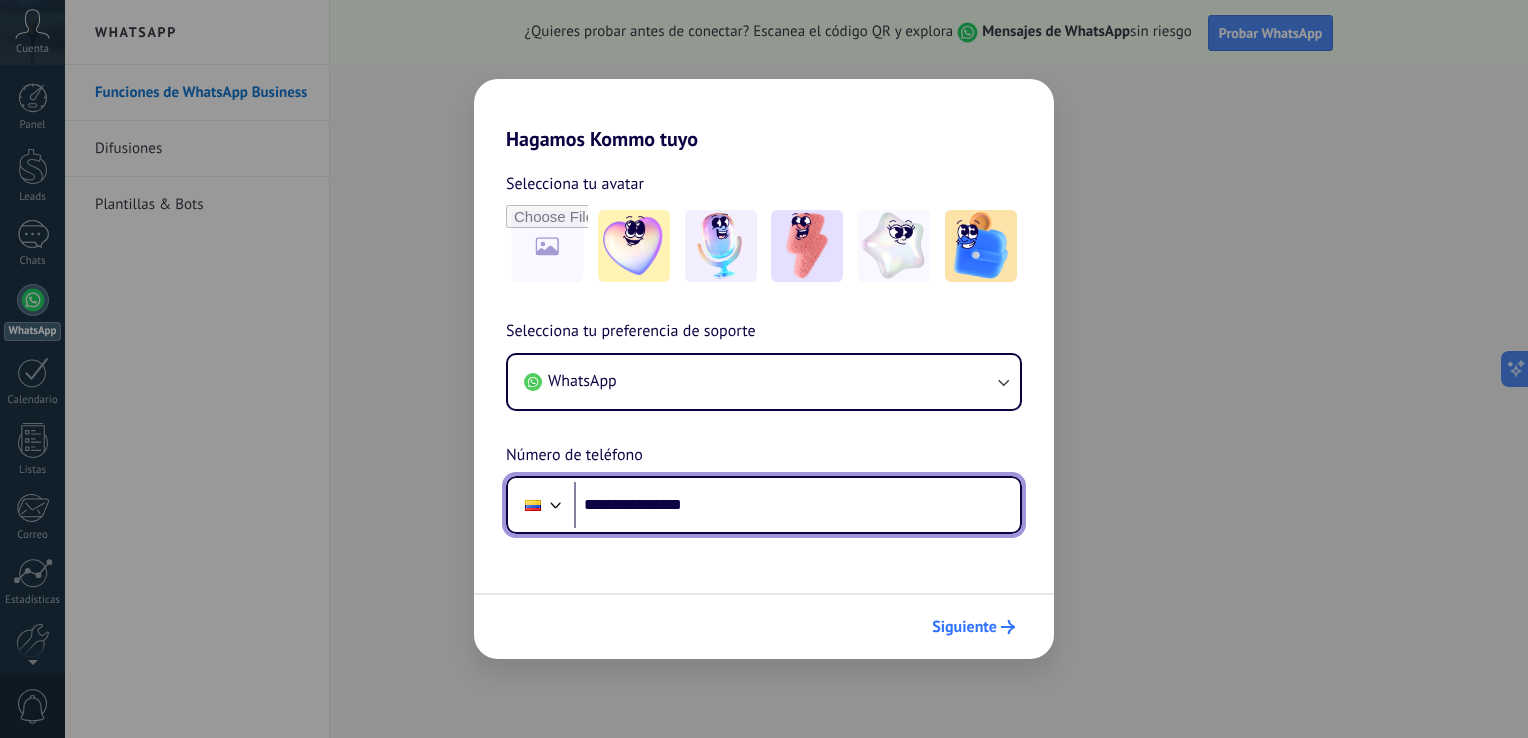 type on "**********" 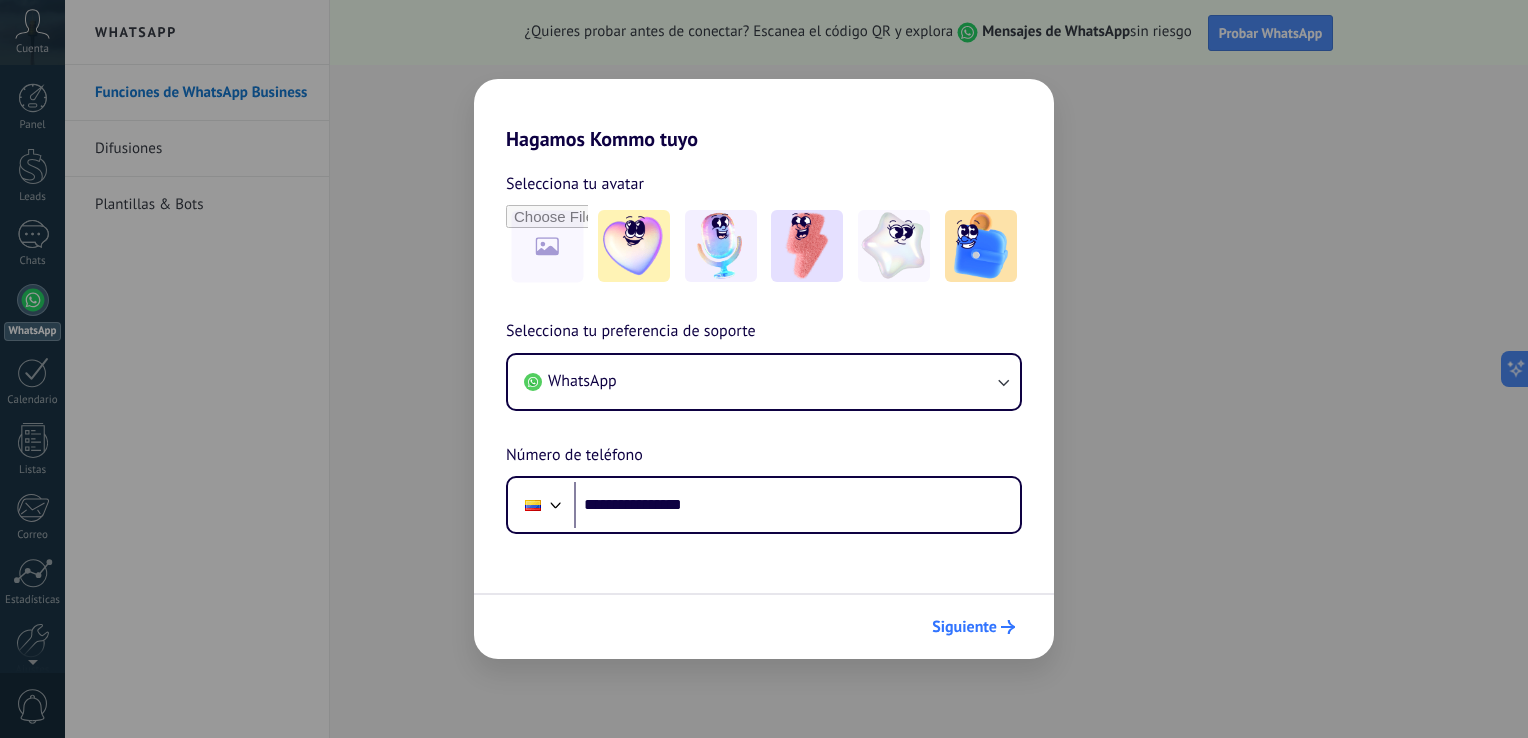 click on "Siguiente" at bounding box center [964, 627] 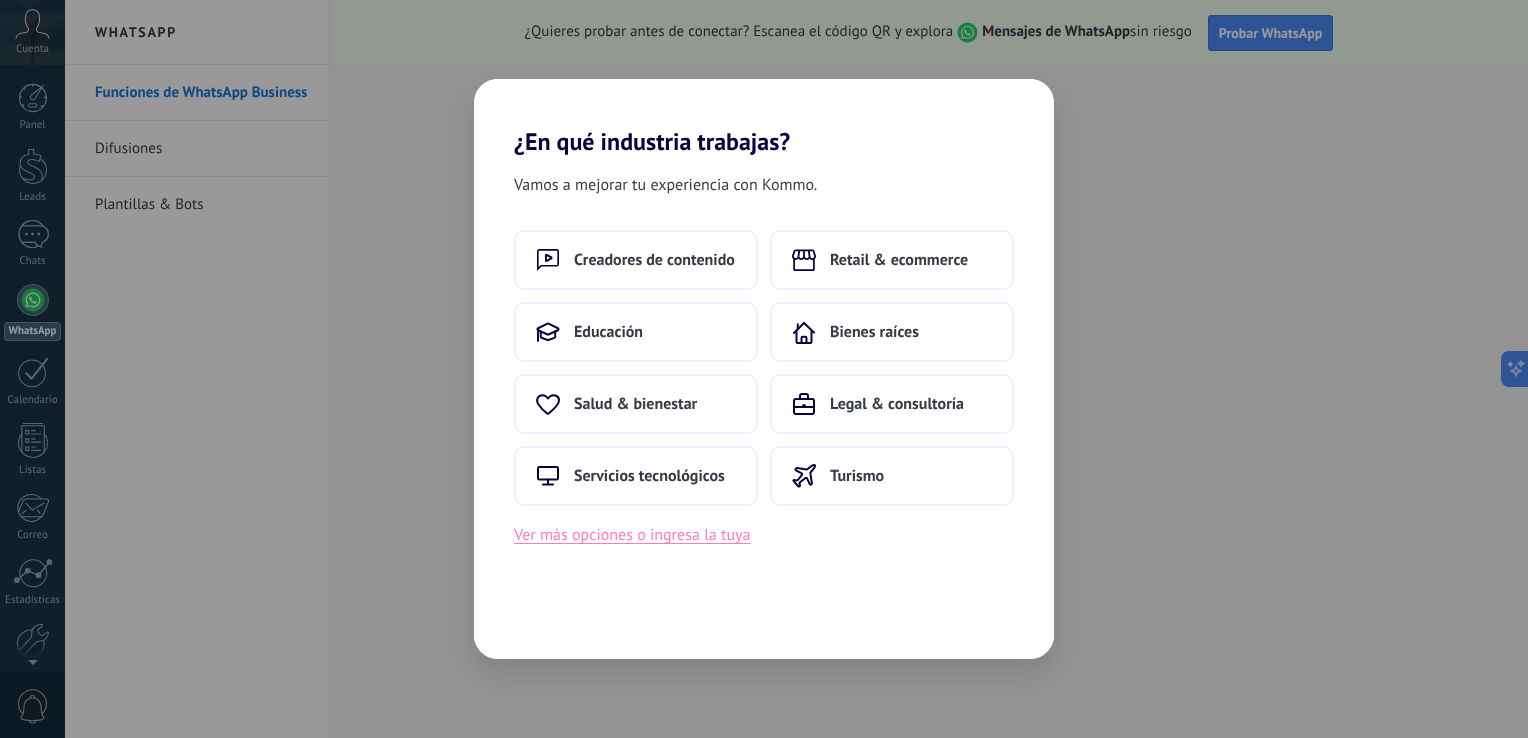 click on "Ver más opciones o ingresa la tuya" at bounding box center [632, 535] 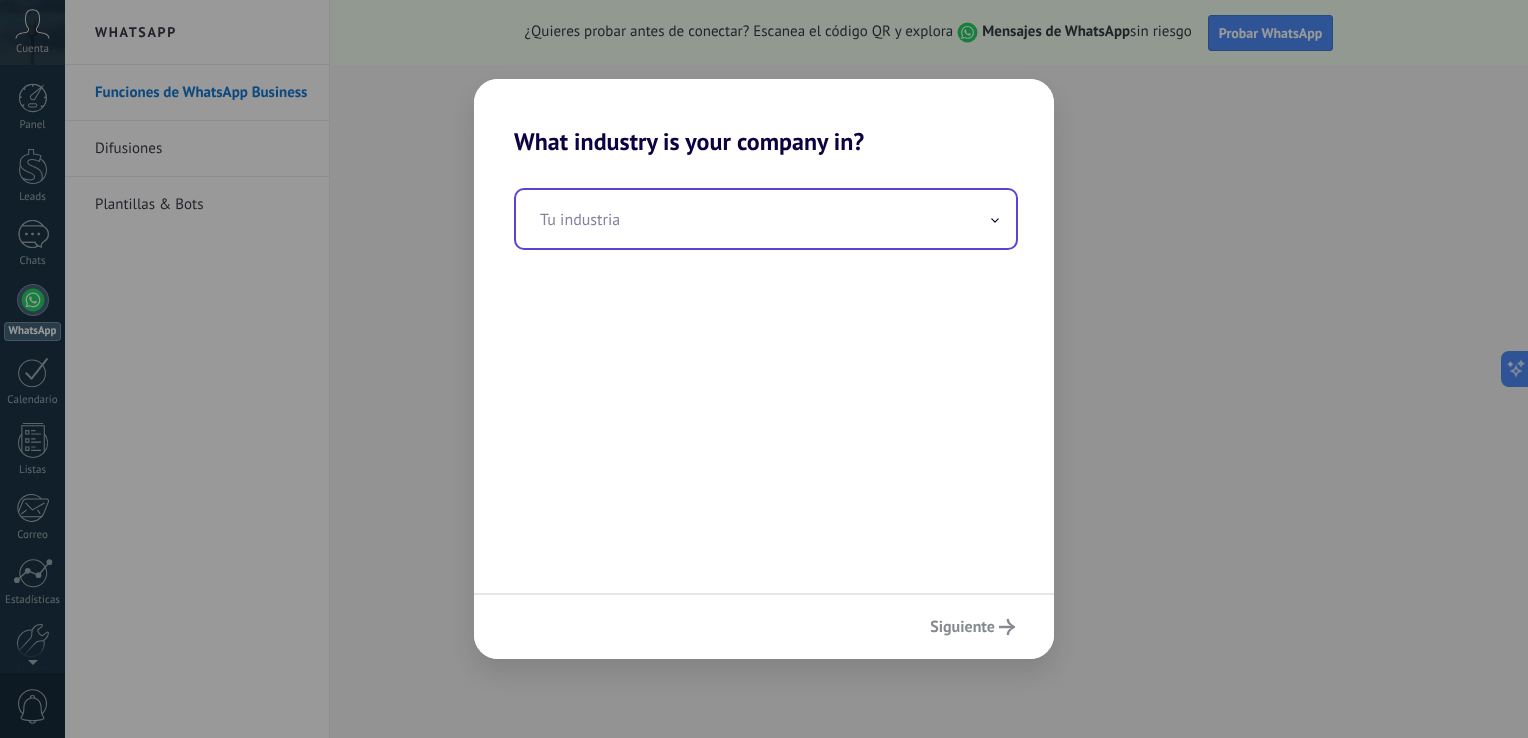 click at bounding box center (766, 219) 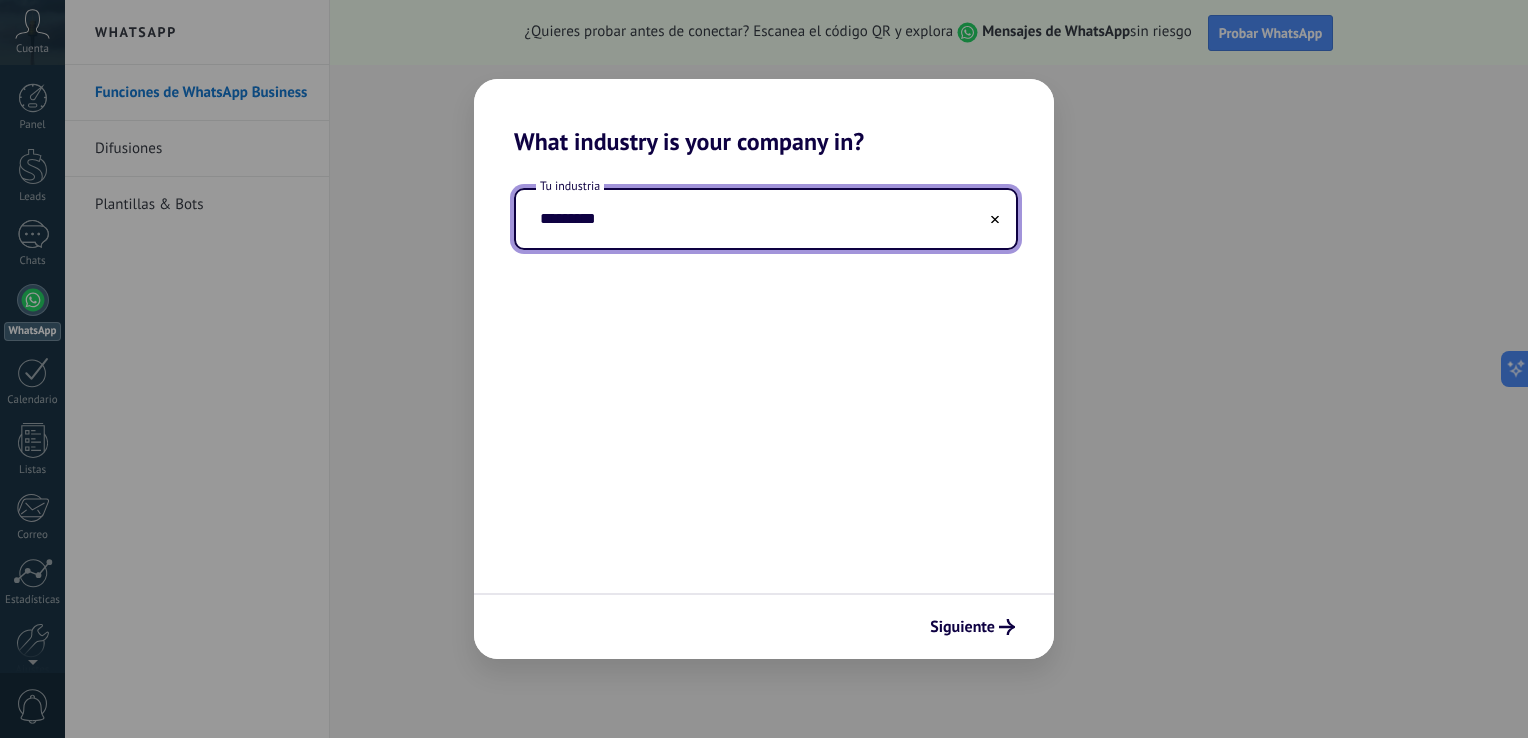 type on "*********" 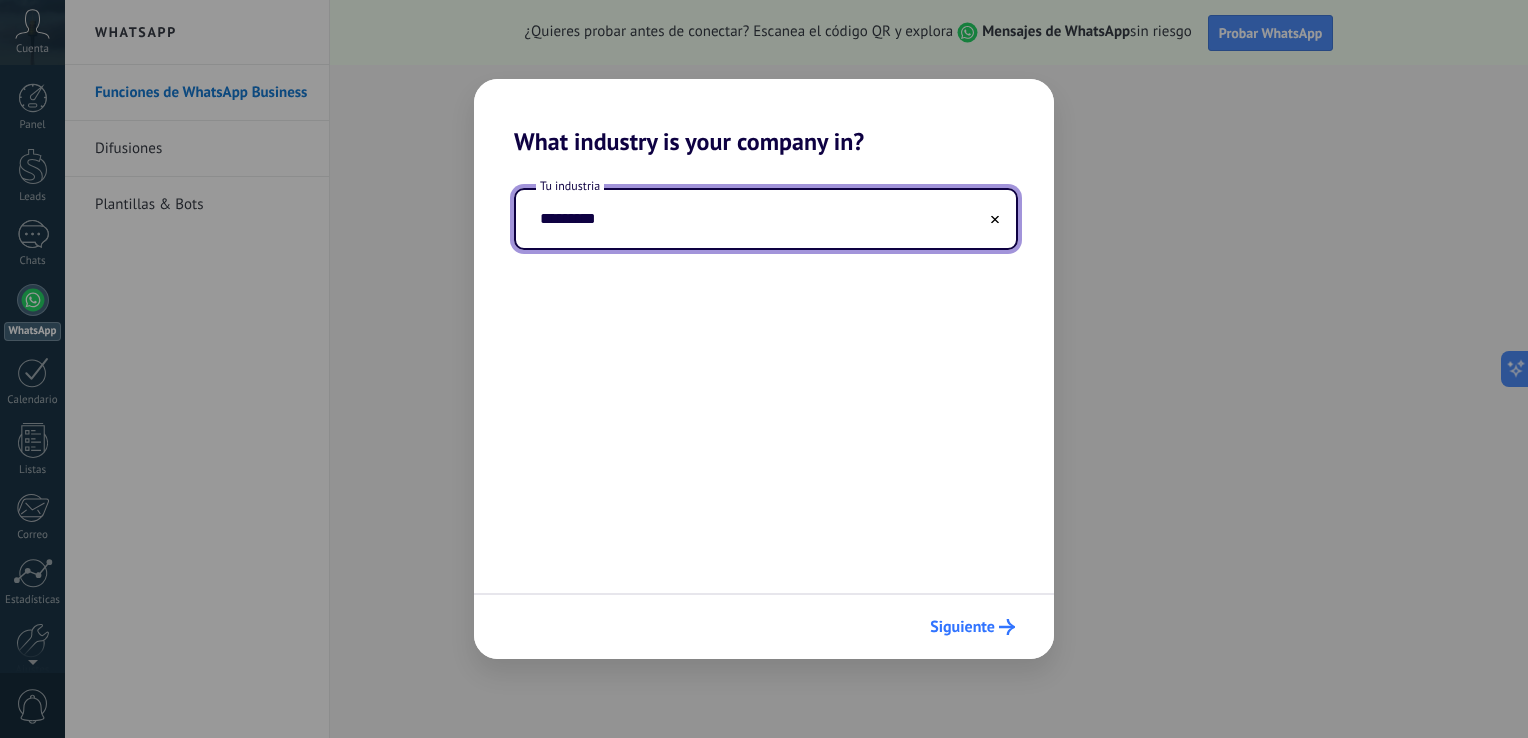 click on "Siguiente" at bounding box center (962, 627) 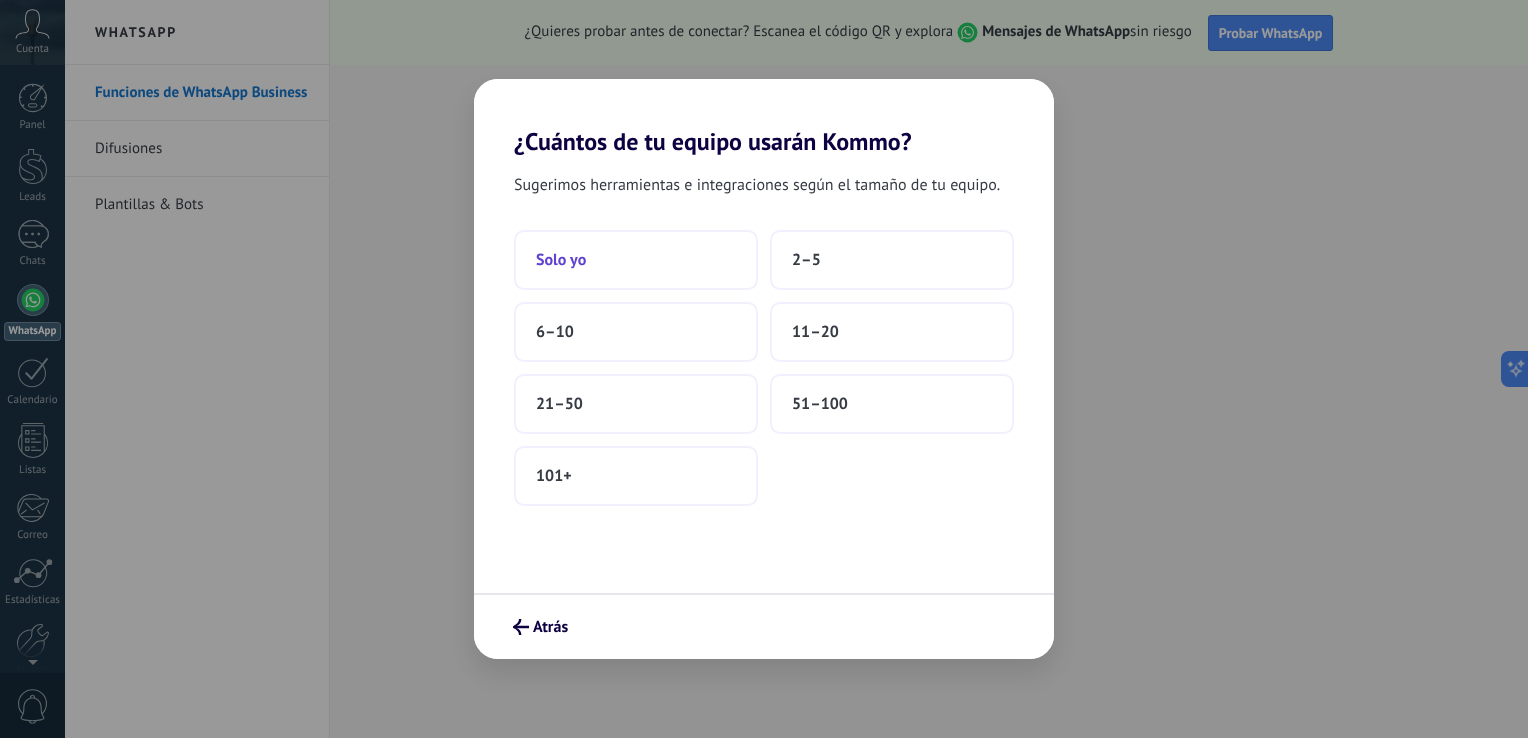 click on "Solo yo" at bounding box center (636, 260) 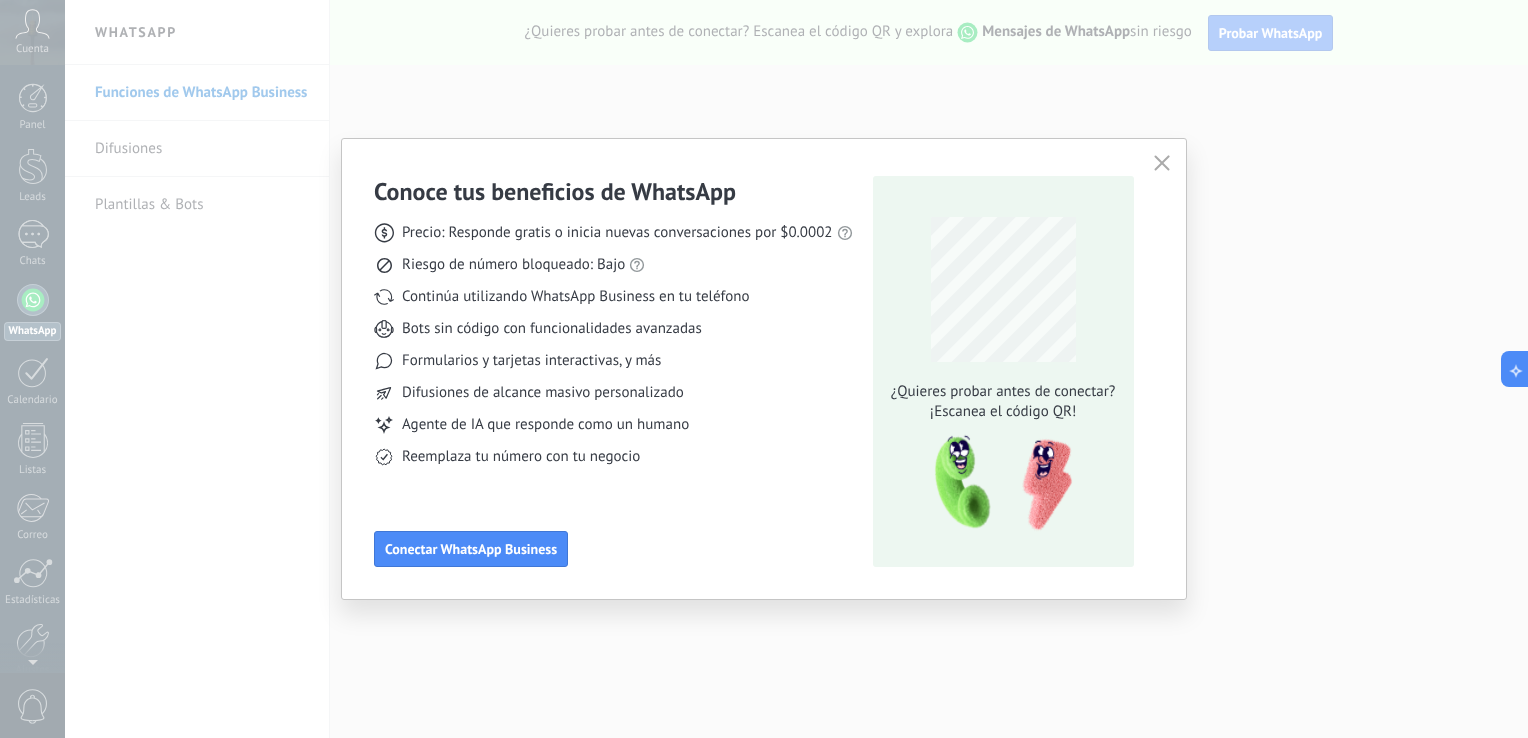 click at bounding box center (1162, 164) 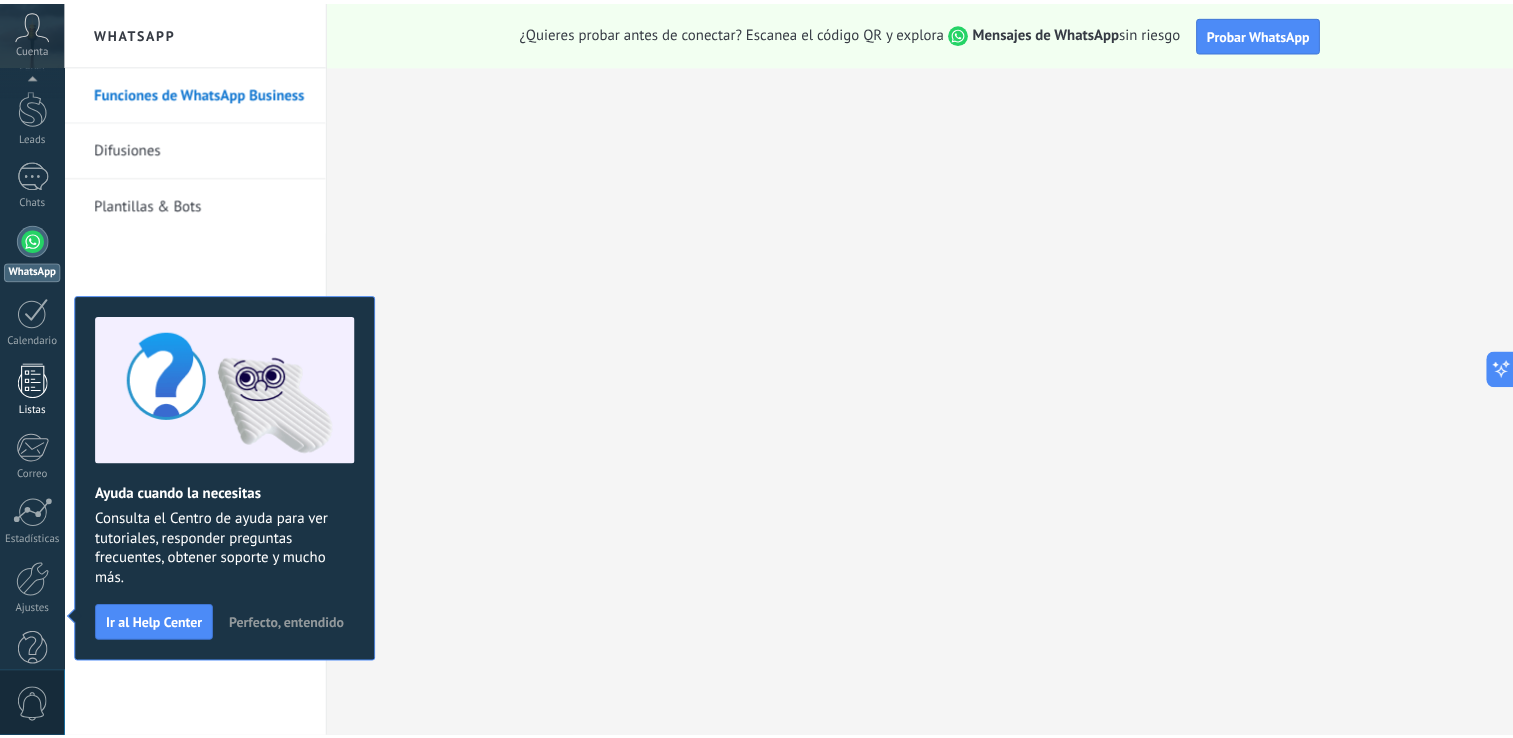 scroll, scrollTop: 92, scrollLeft: 0, axis: vertical 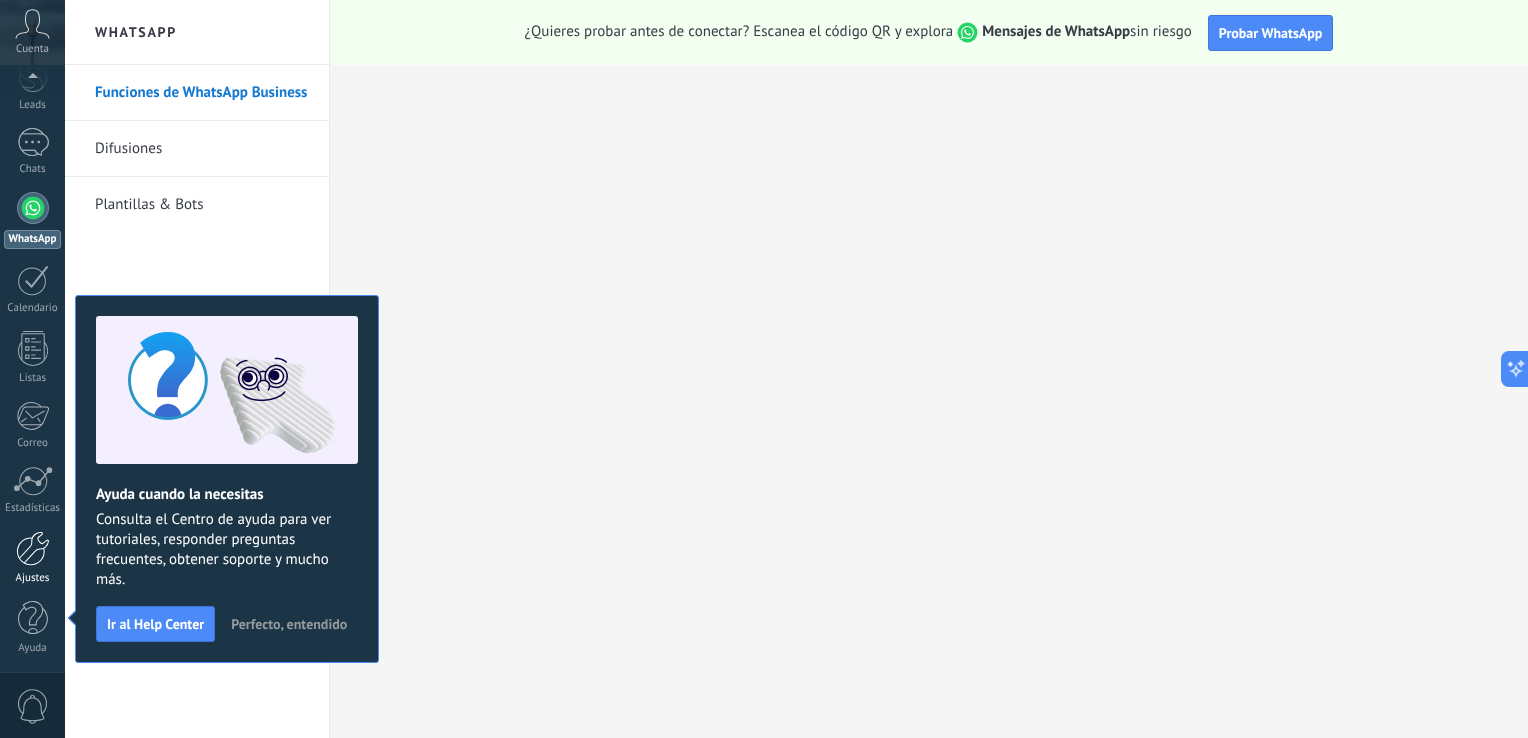 click at bounding box center (33, 548) 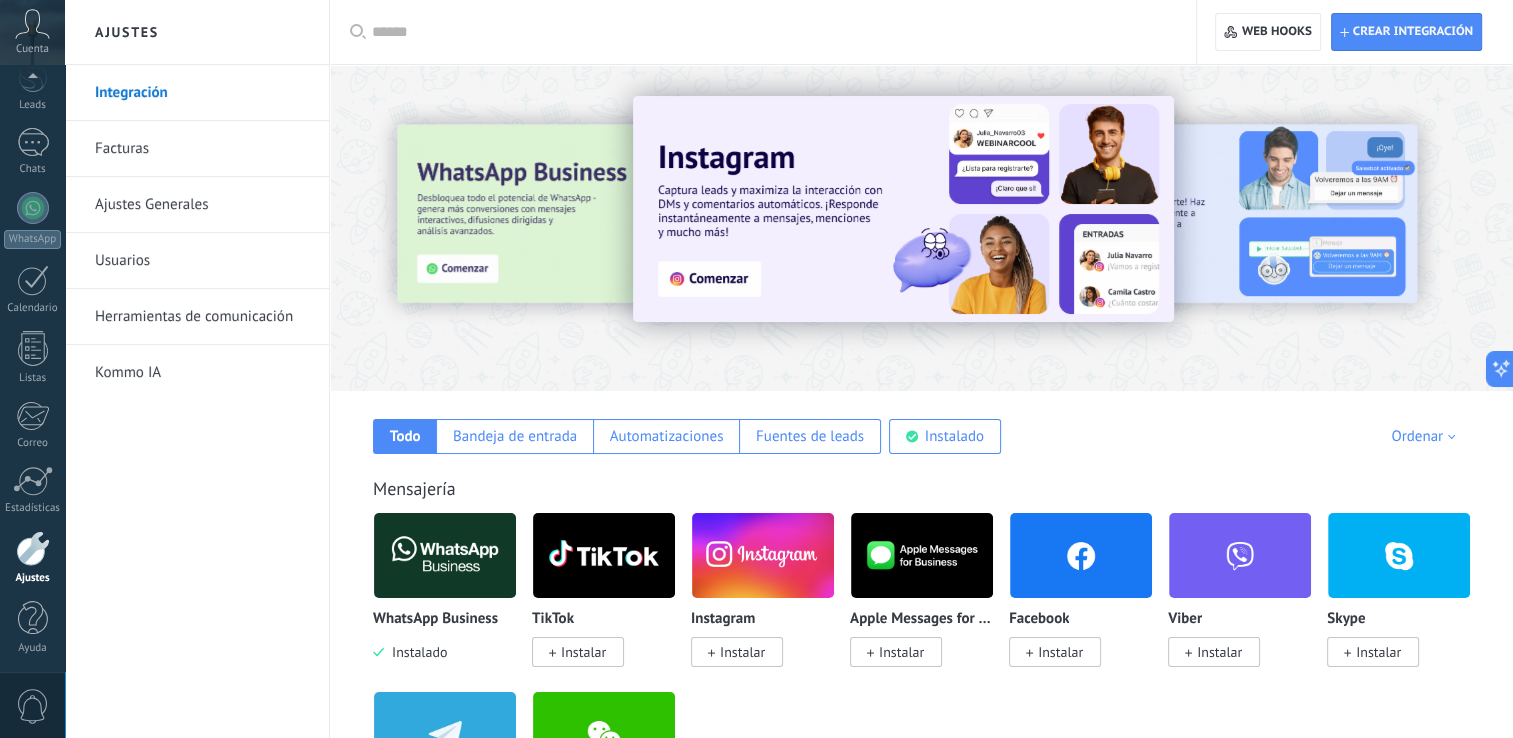 click on "Ajustes Generales" at bounding box center (202, 205) 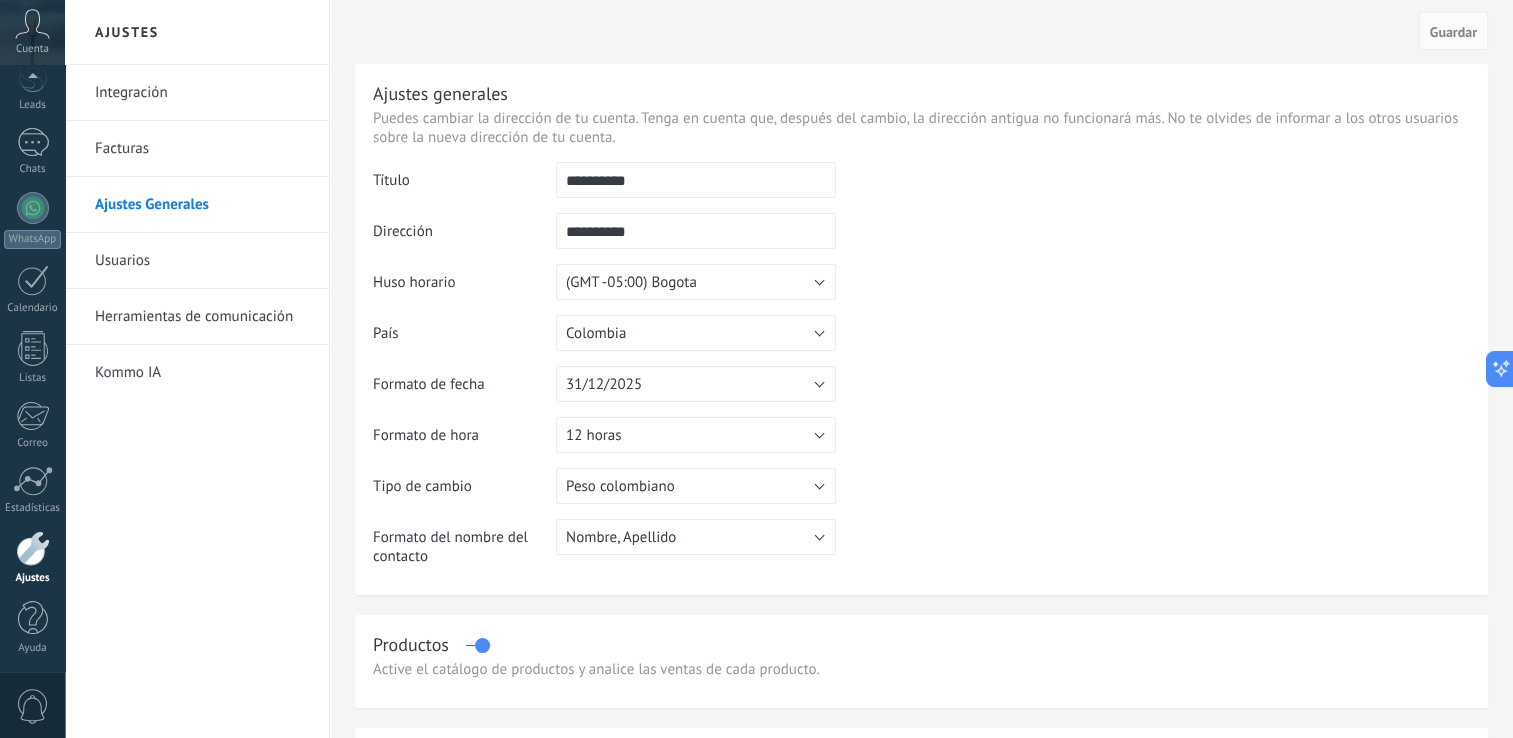 click on "Integración" at bounding box center [202, 93] 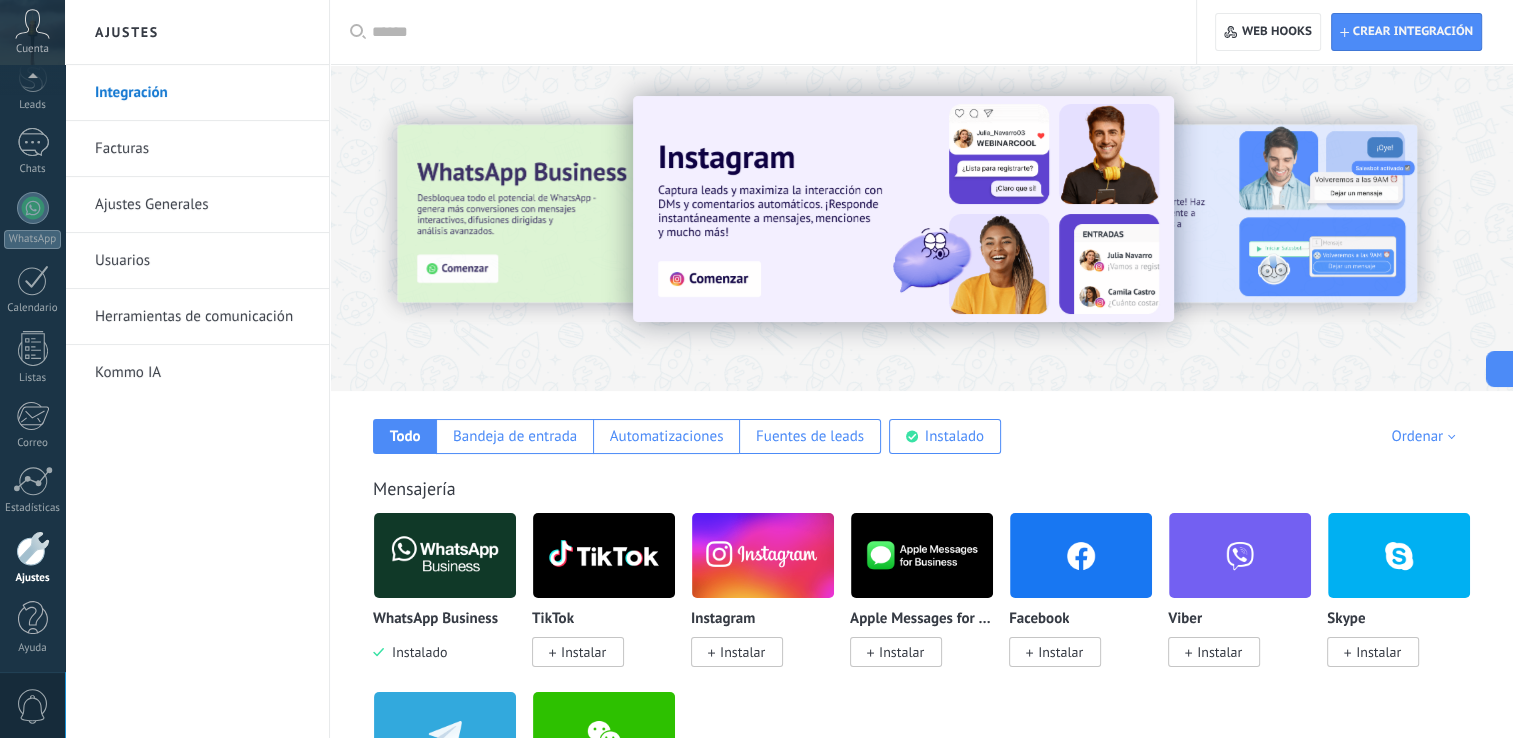 click at bounding box center [445, 555] 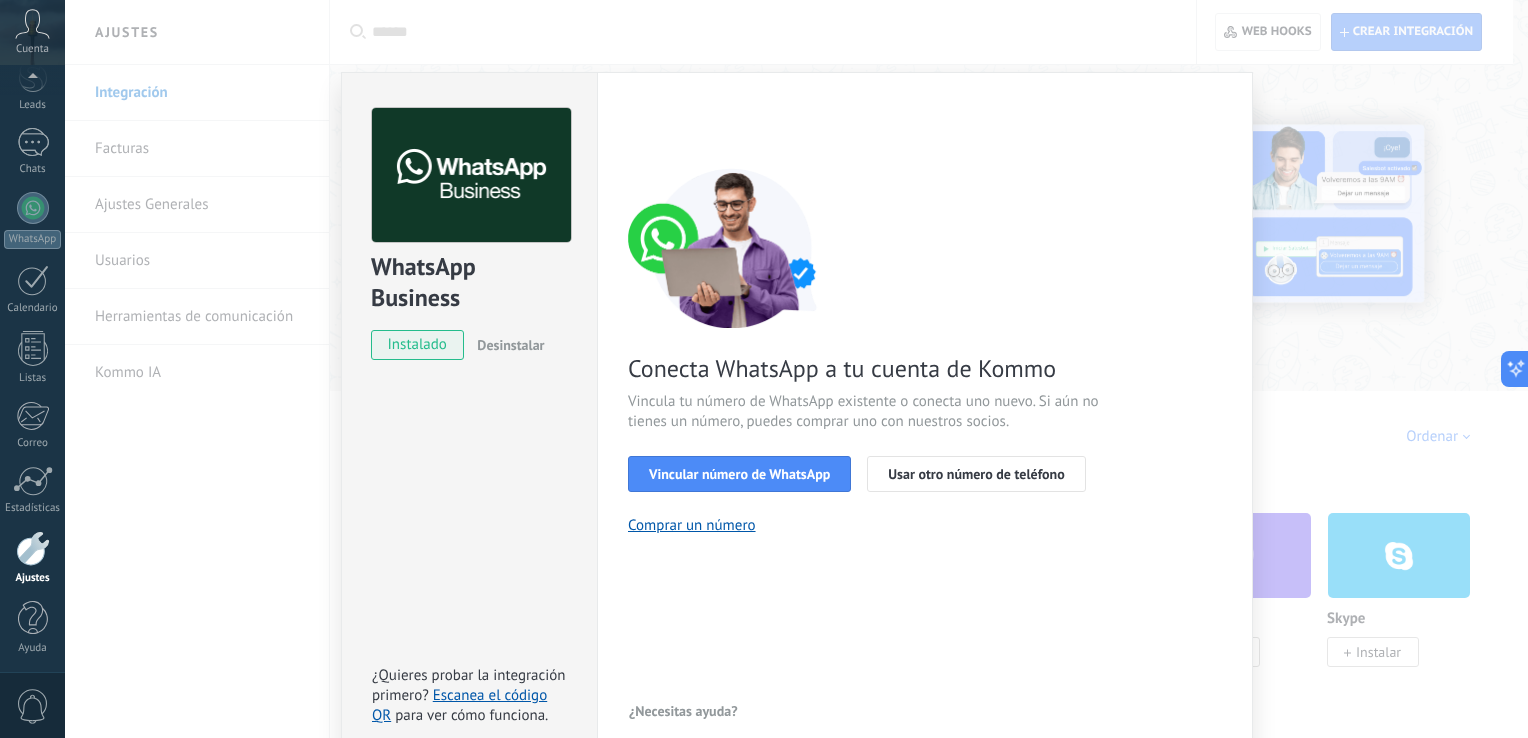 click on "WhatsApp Business instalado Desinstalar ¿Quieres probar la integración primero?   Escanea el código QR   para ver cómo funciona. Configuraciones Autorizaciones Esta pestaña registra a los usuarios que han concedido acceso a las integración a esta cuenta. Si deseas remover la posibilidad que un usuario pueda enviar solicitudes a la cuenta en nombre de esta integración, puedes revocar el acceso. Si el acceso a todos los usuarios es revocado, la integración dejará de funcionar. Esta aplicacion está instalada, pero nadie le ha dado acceso aun. WhatsApp Cloud API más _:  Guardar < Volver 1 Seleccionar aplicación 2 Conectar Facebook  3 Finalizar configuración Conecta WhatsApp a tu cuenta de Kommo Vincula tu número de WhatsApp existente o conecta uno nuevo. Si aún no tienes un número, puedes comprar uno con nuestros socios. Vincular número de WhatsApp Usar otro número de teléfono Comprar un número ¿Necesitas ayuda?" at bounding box center [796, 369] 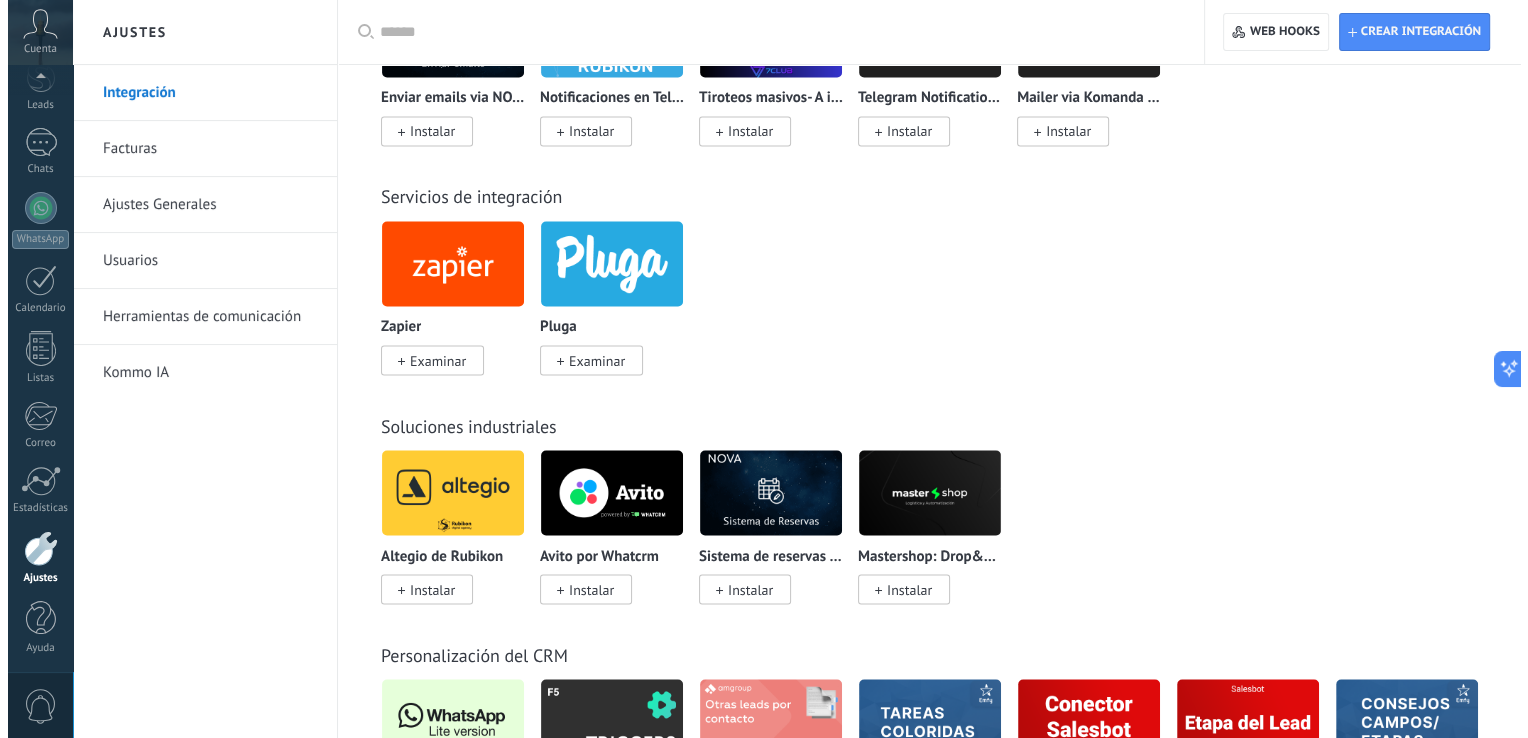 scroll, scrollTop: 3658, scrollLeft: 0, axis: vertical 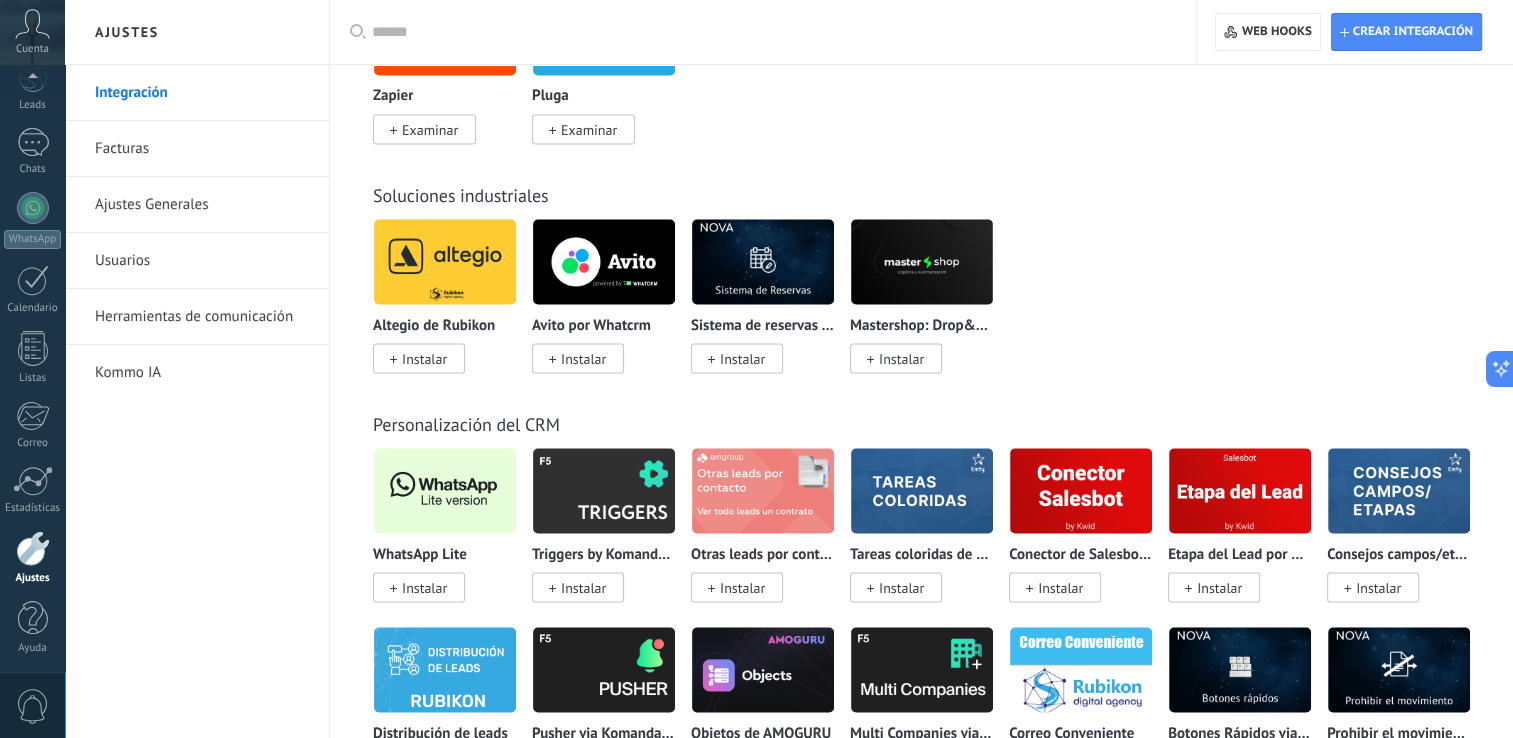 click on "Instalar" at bounding box center [424, 587] 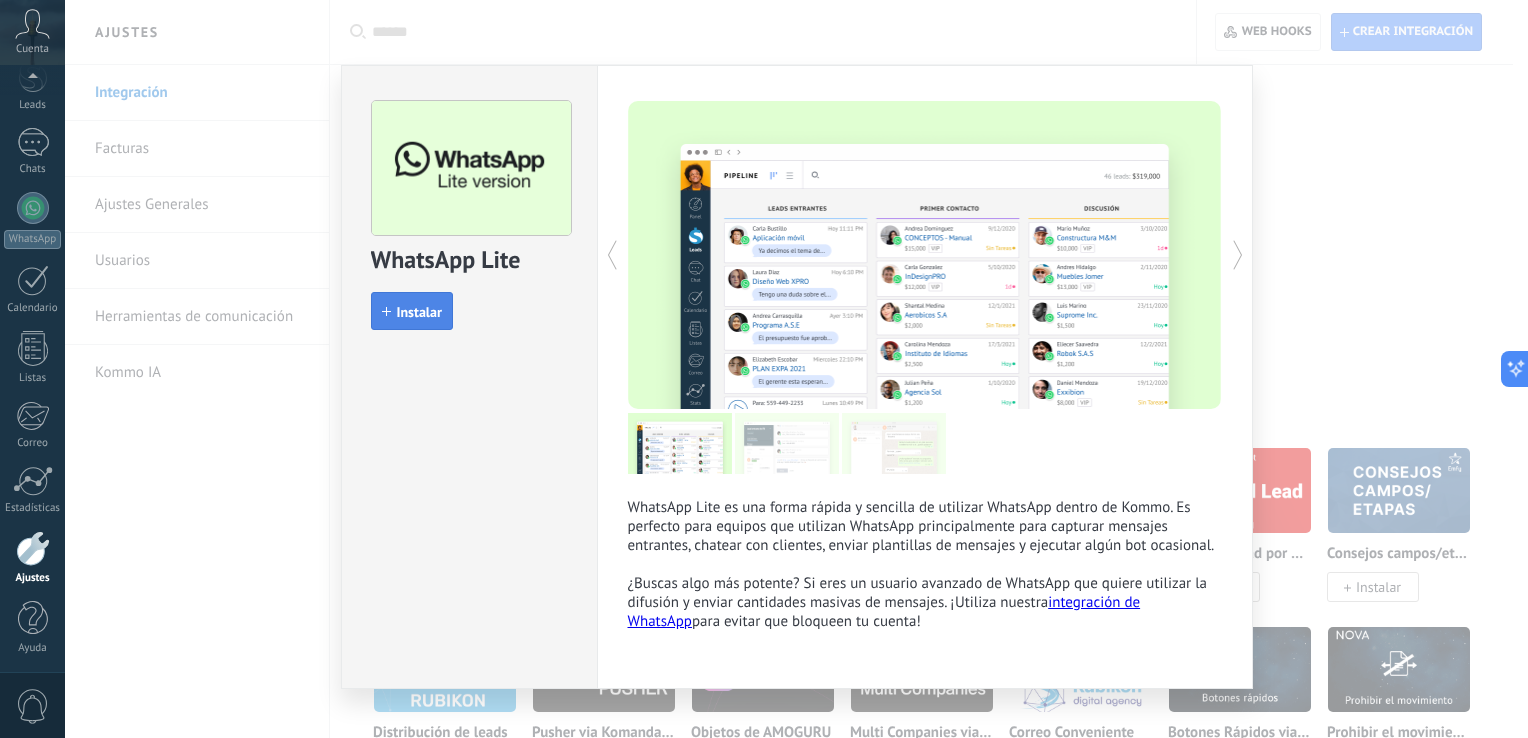 click on "Instalar" at bounding box center [412, 311] 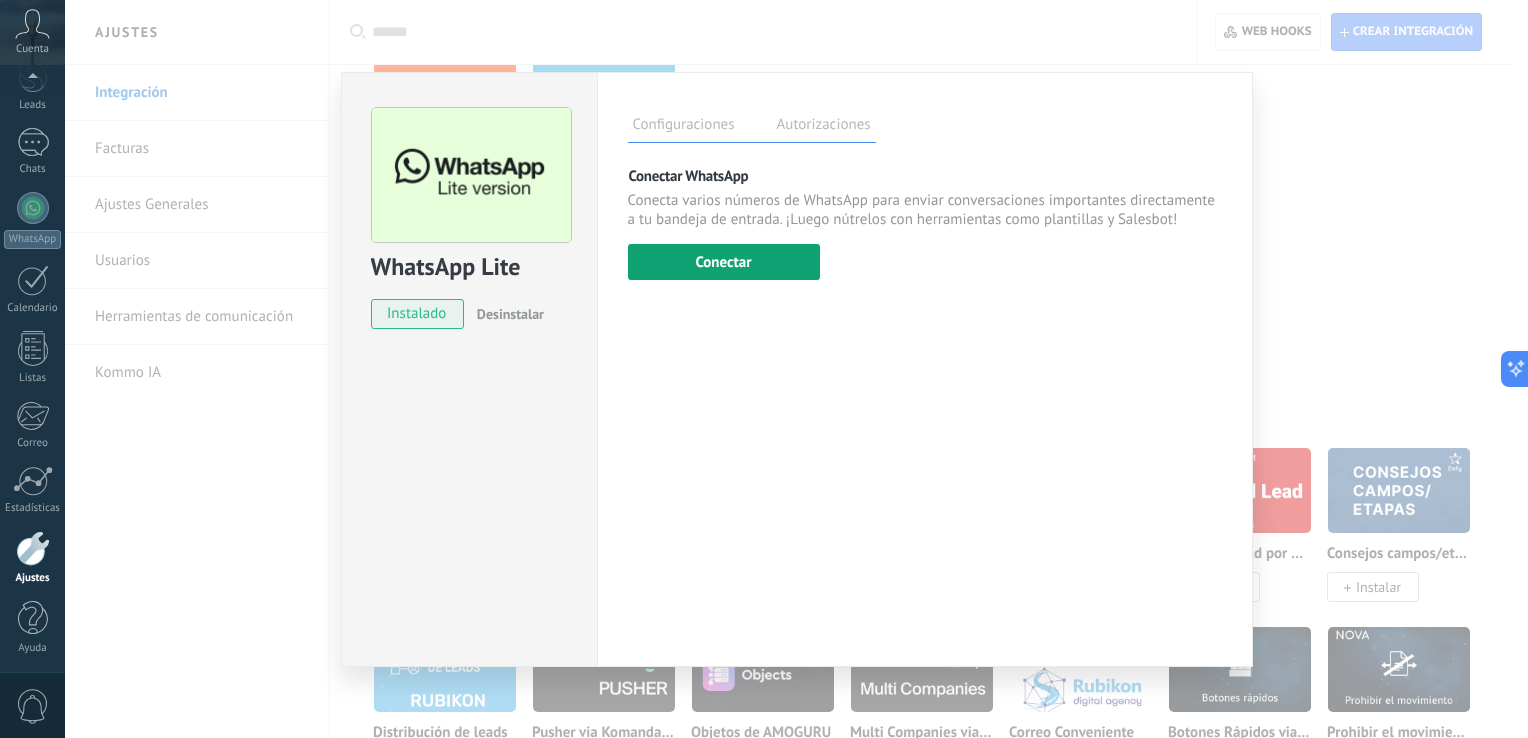 click on "Conectar" at bounding box center (724, 262) 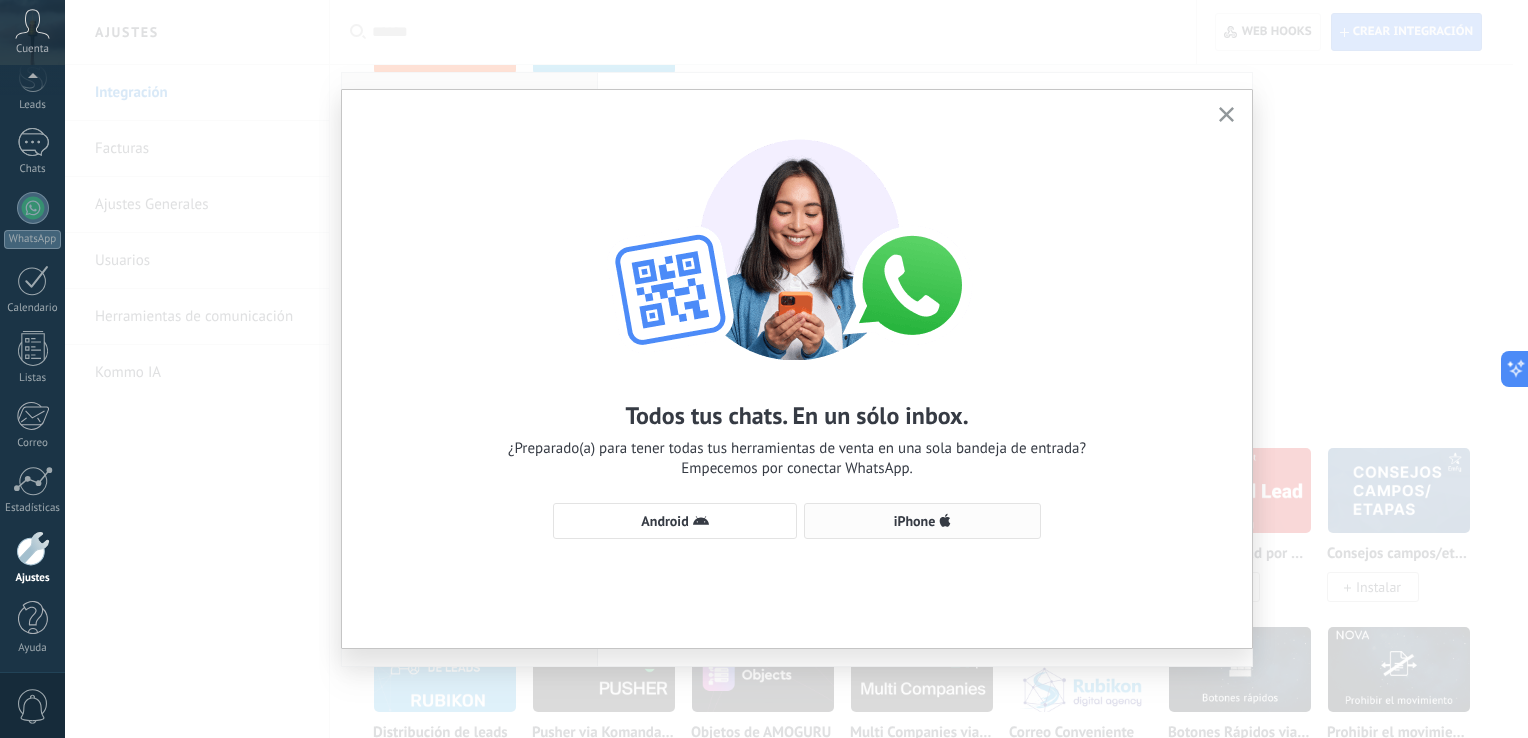 click on "iPhone" at bounding box center (675, 521) 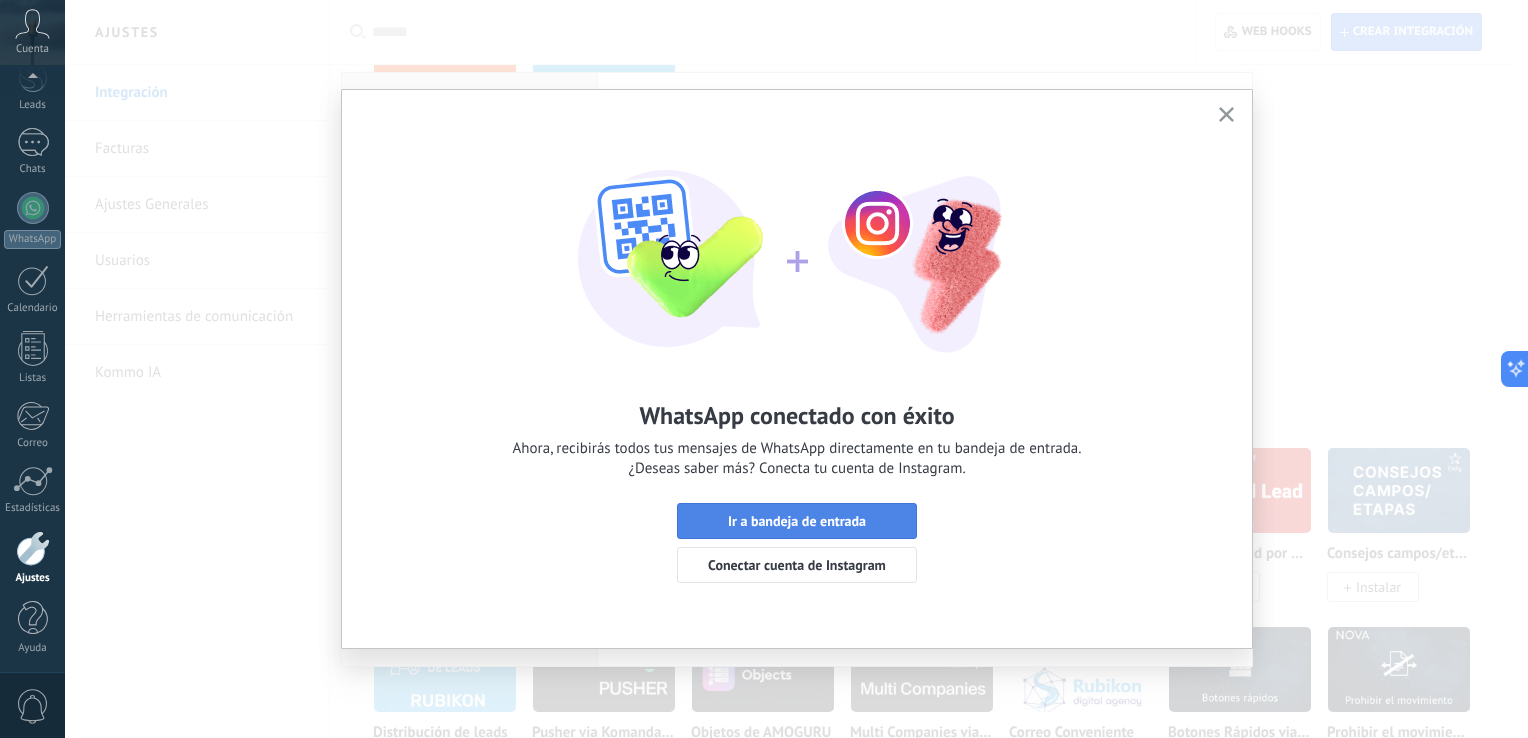 click on "Ir a bandeja de entrada" at bounding box center (797, 521) 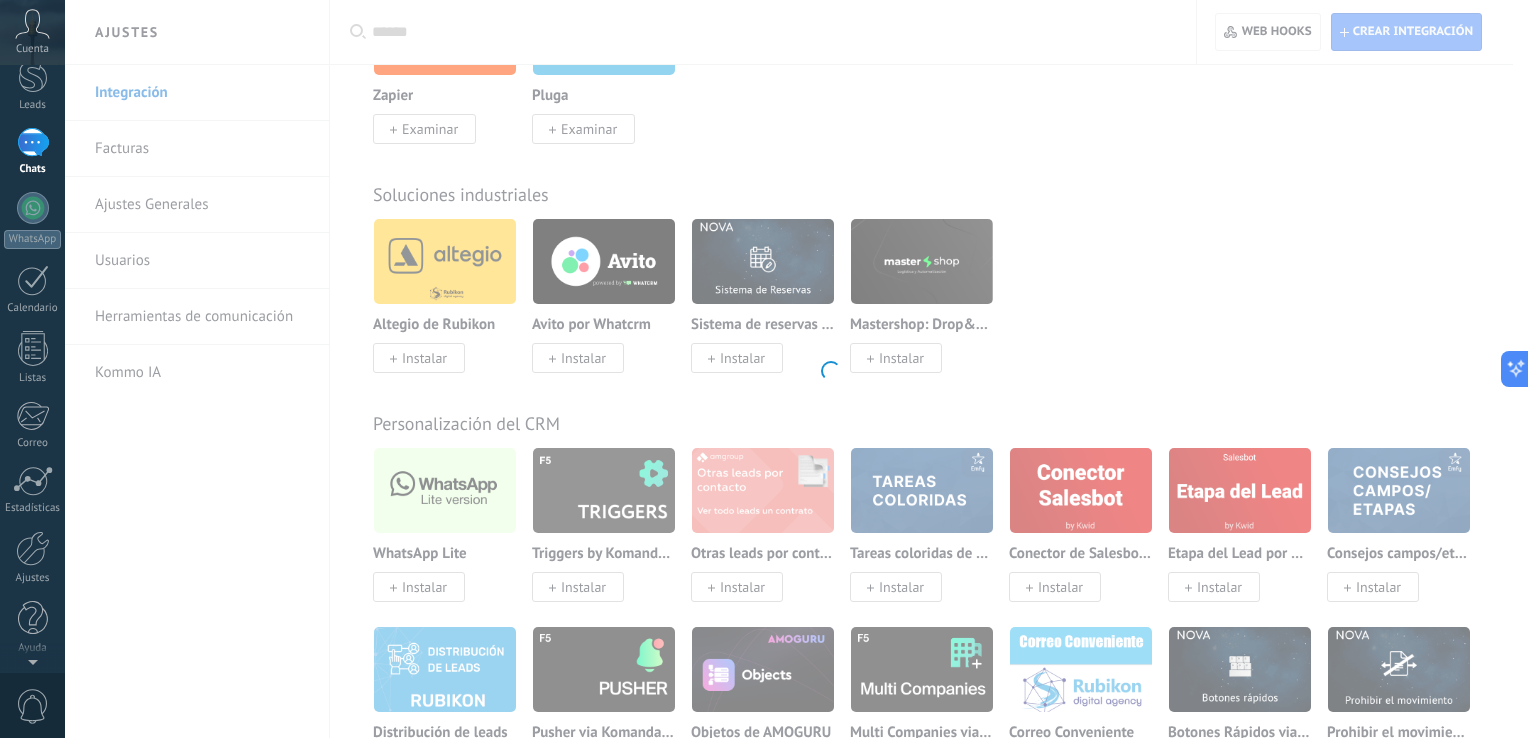 scroll, scrollTop: 0, scrollLeft: 0, axis: both 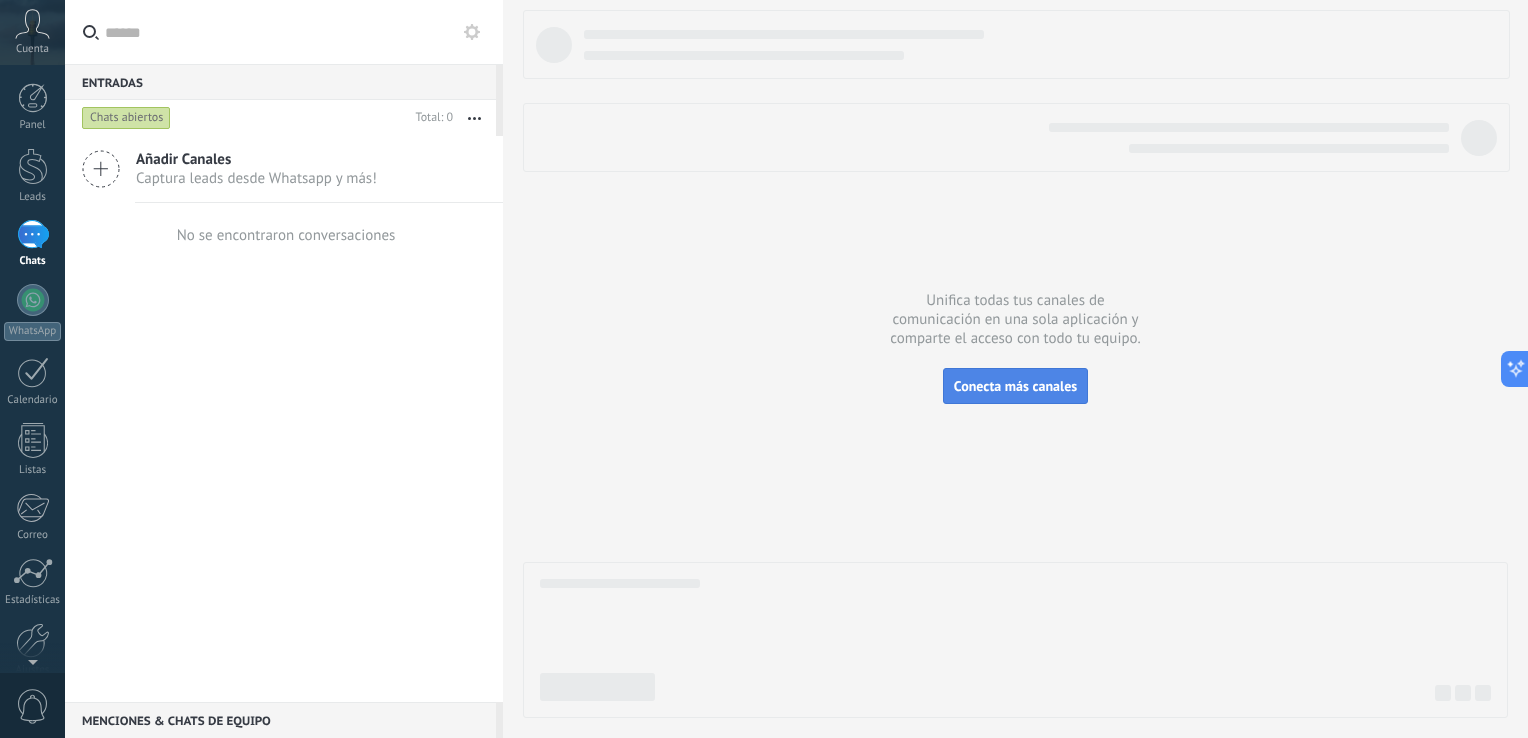 click on "Conecta más canales" at bounding box center [1015, 386] 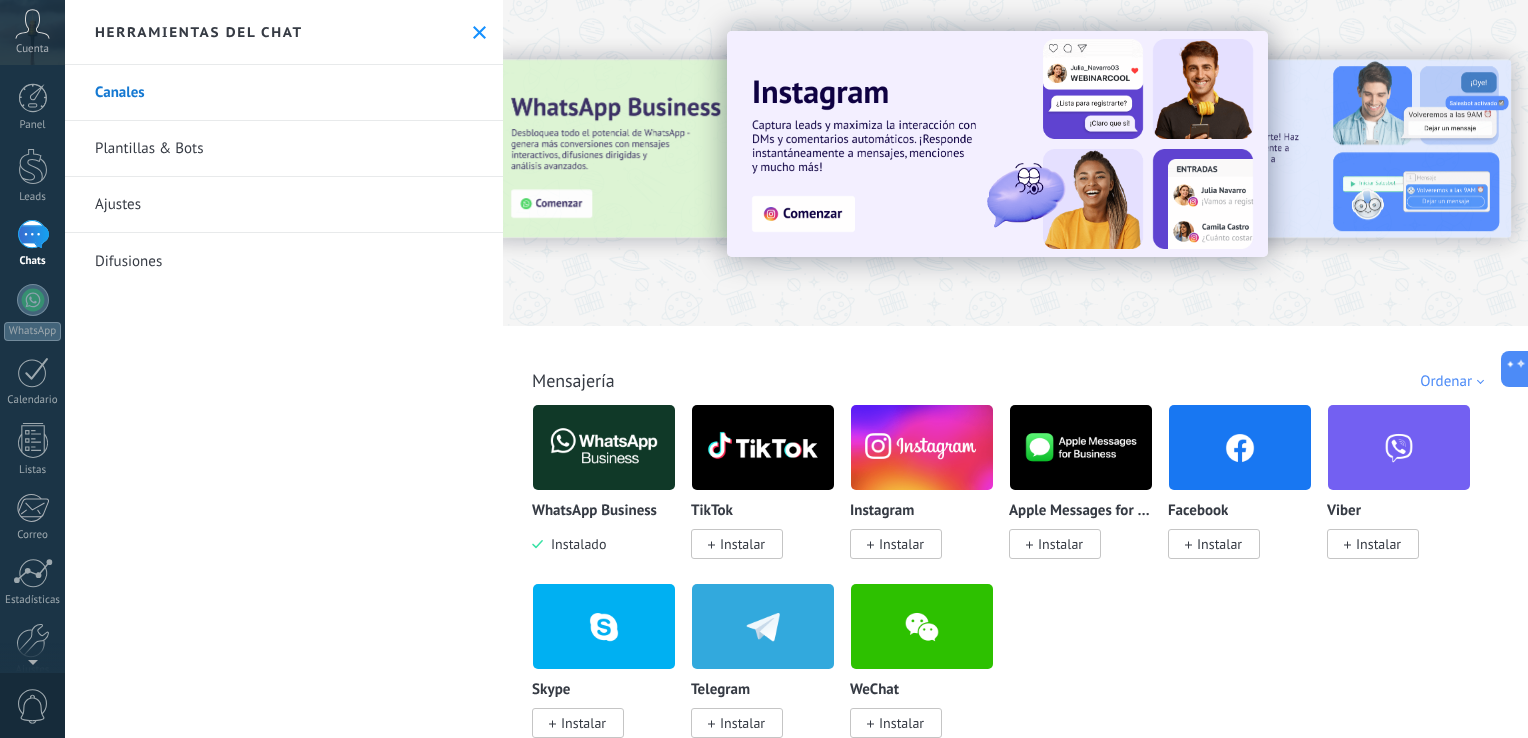 click on "Facebook Instalar" at bounding box center [1247, 493] 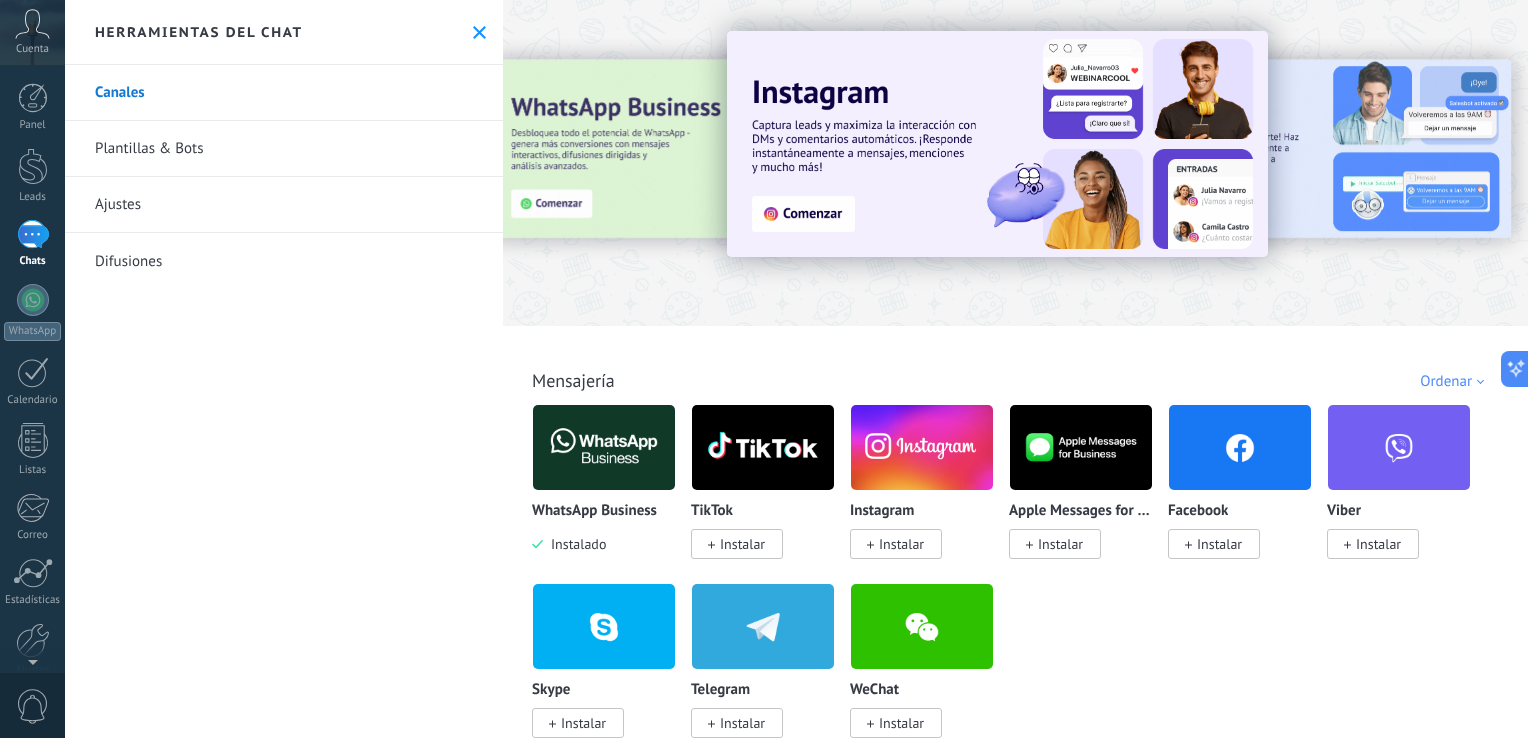 click on "Instalar" at bounding box center [1219, 544] 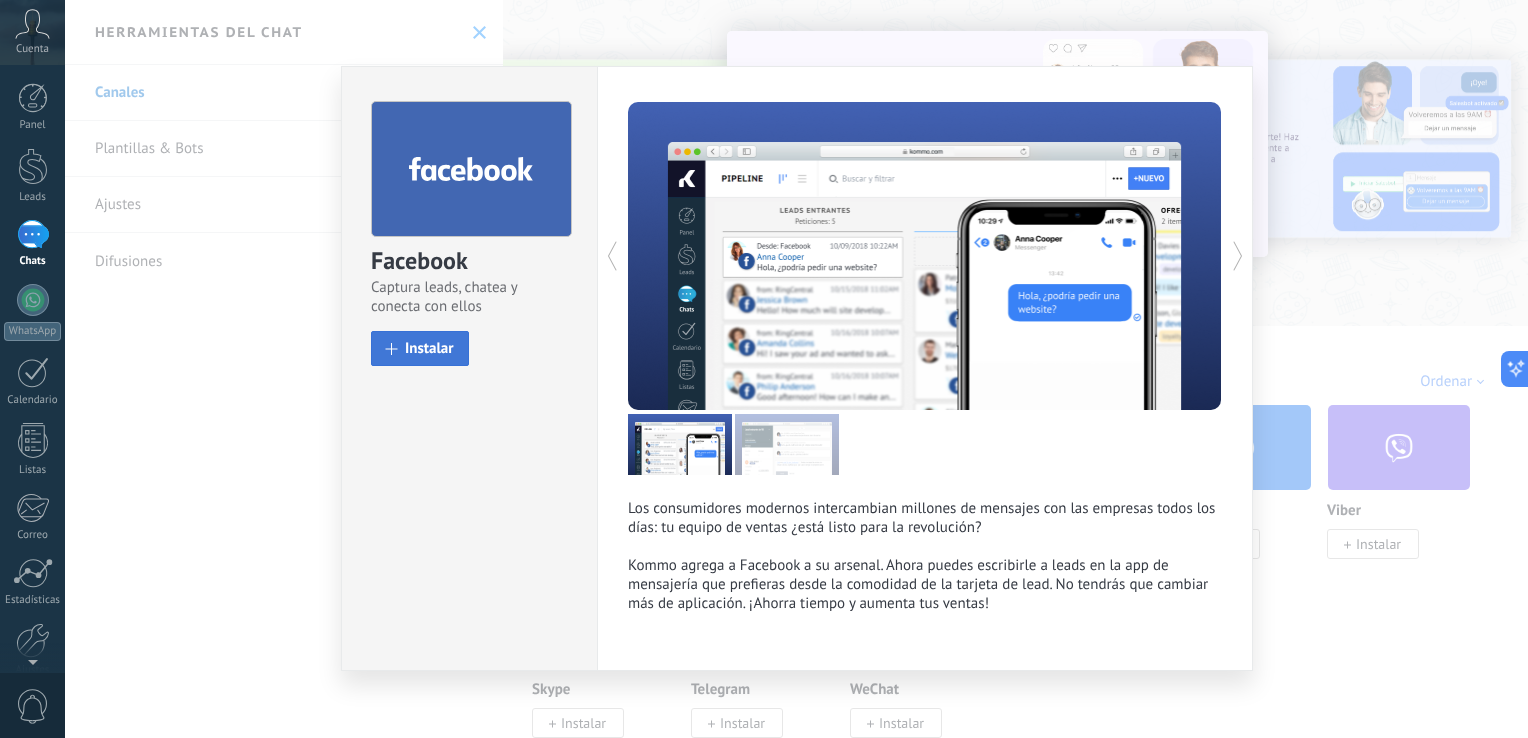 click on "Instalar" at bounding box center [420, 348] 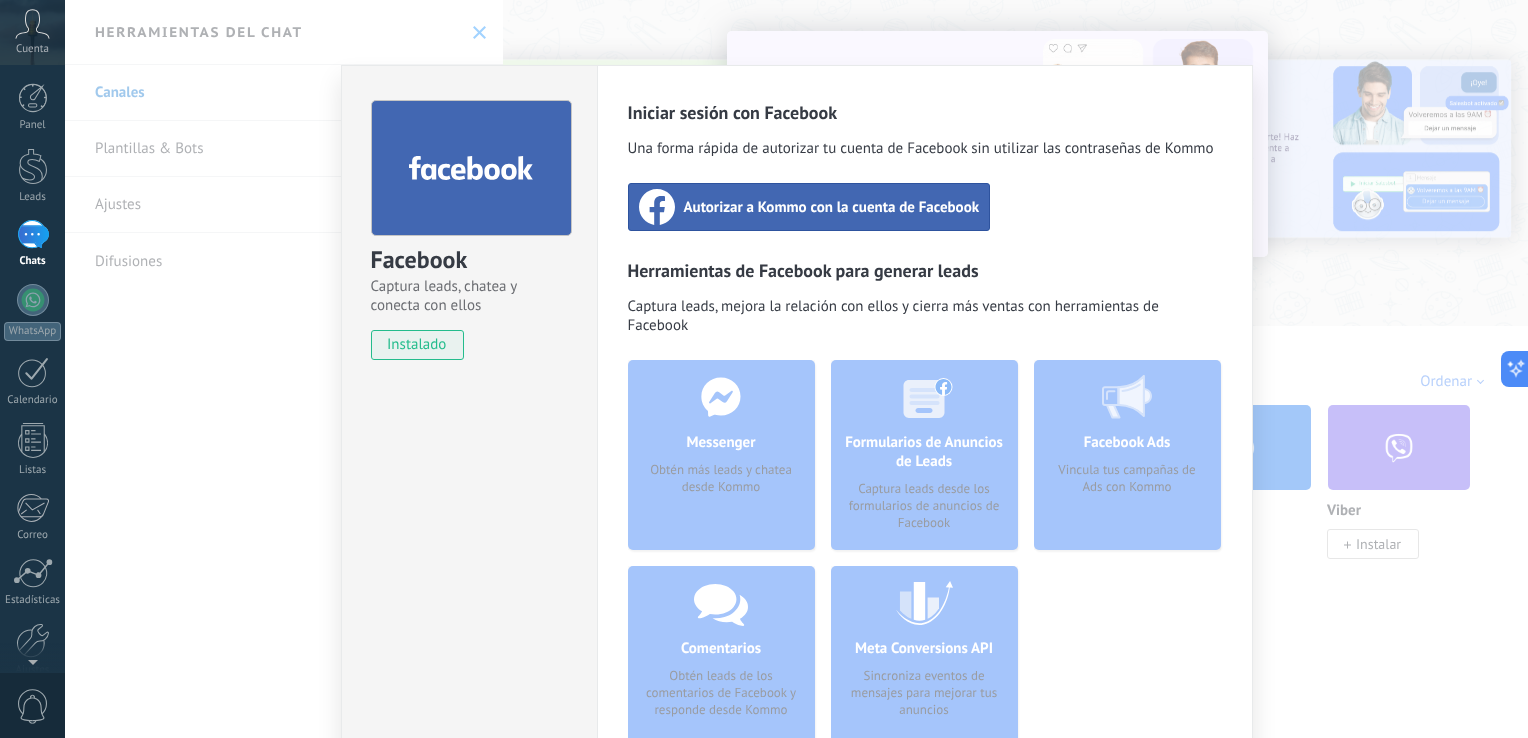 click on "Autorizar a Kommo con la cuenta de Facebook" at bounding box center (832, 207) 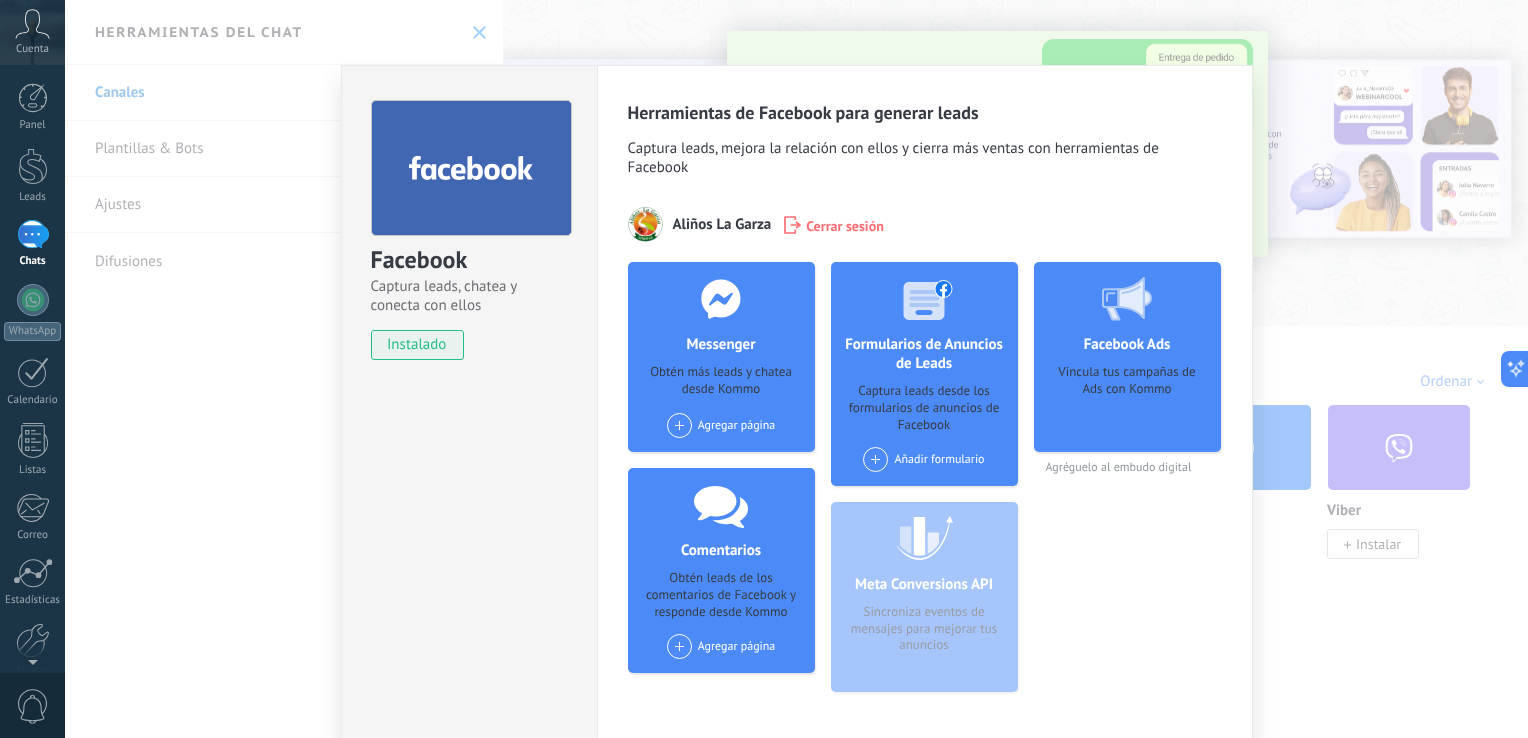 click on "Agregar página" at bounding box center (721, 425) 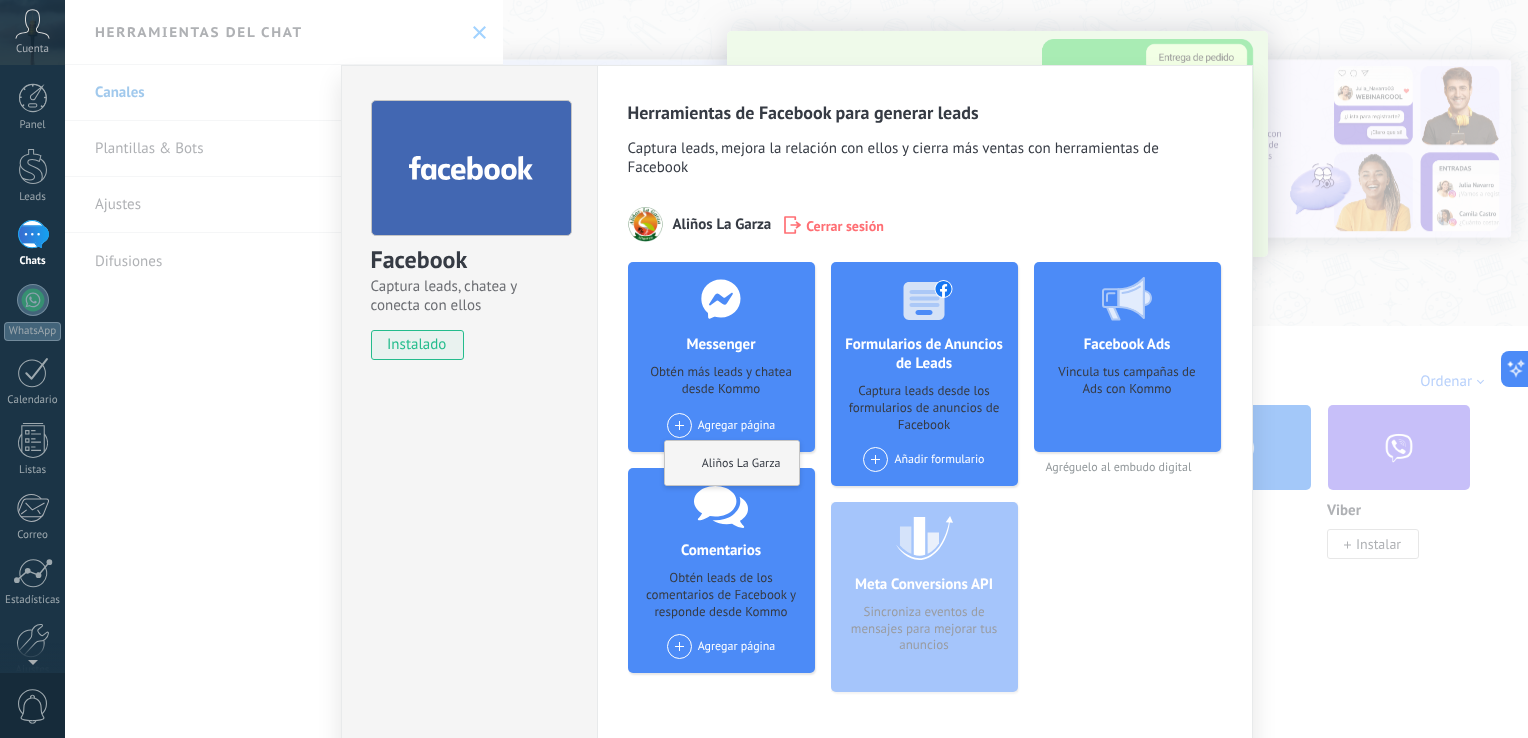 click on "Aliños La Garza" at bounding box center [732, 463] 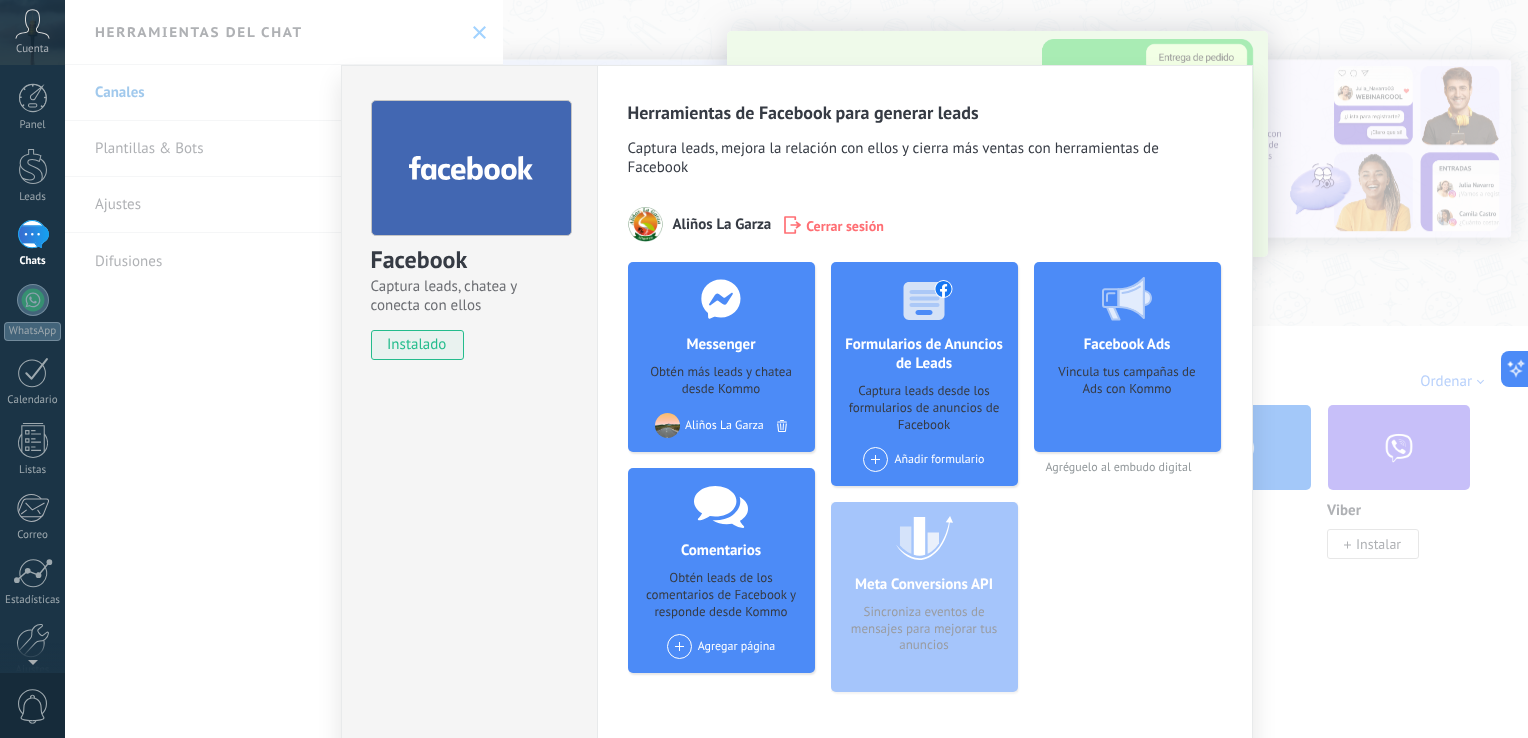 click on "Añadir formulario" at bounding box center [923, 459] 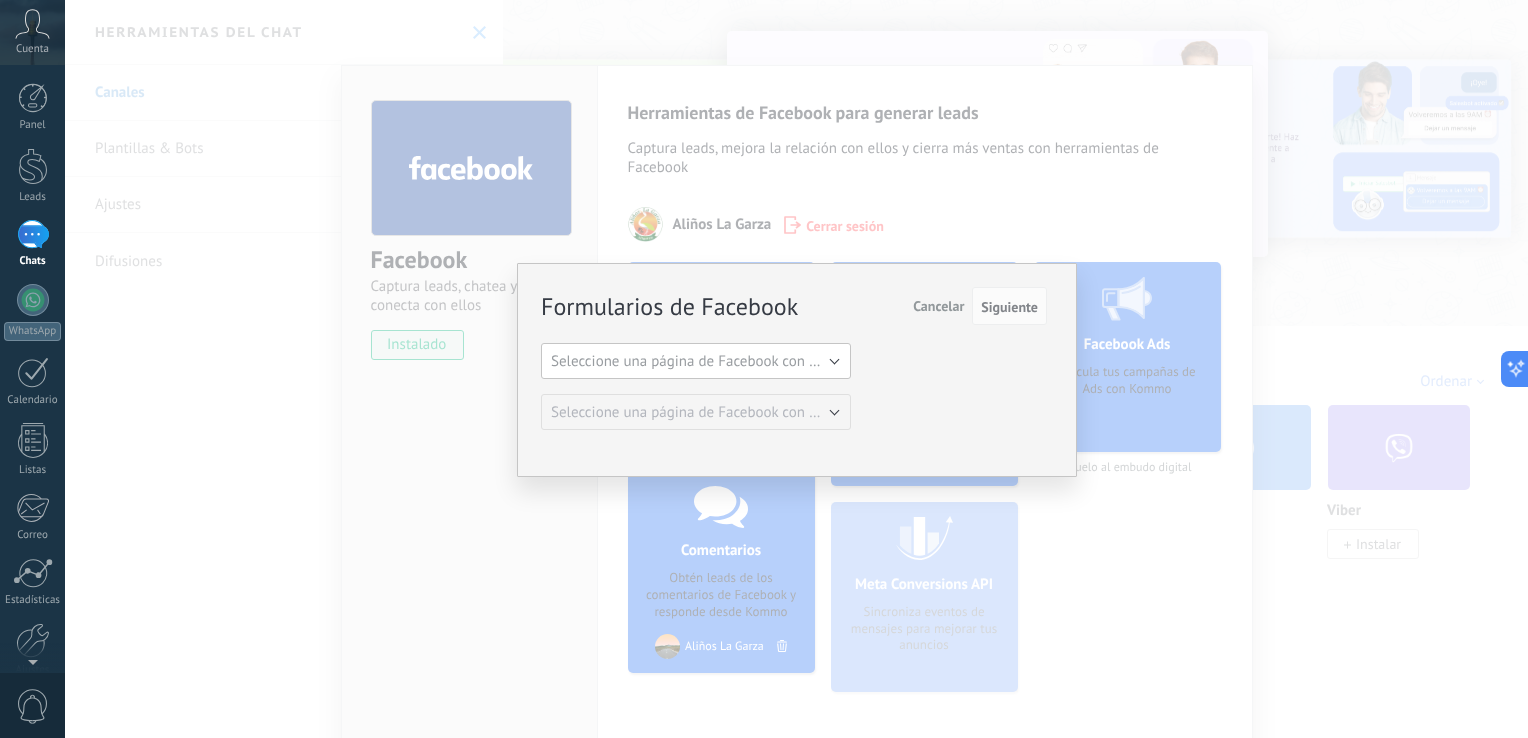 click on "Seleccione una página de Facebook con formas" at bounding box center [696, 361] 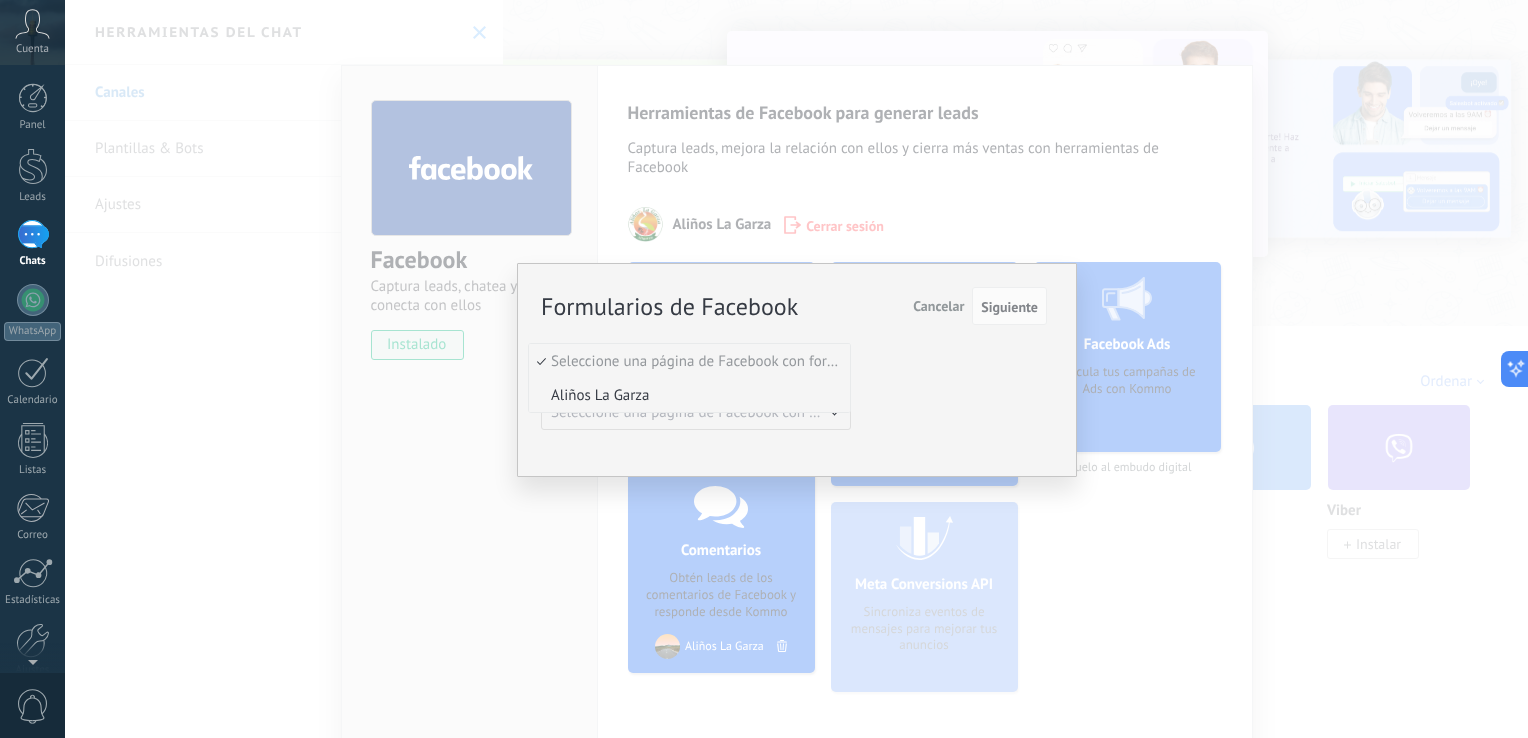 click on "Aliños La Garza" at bounding box center [686, 361] 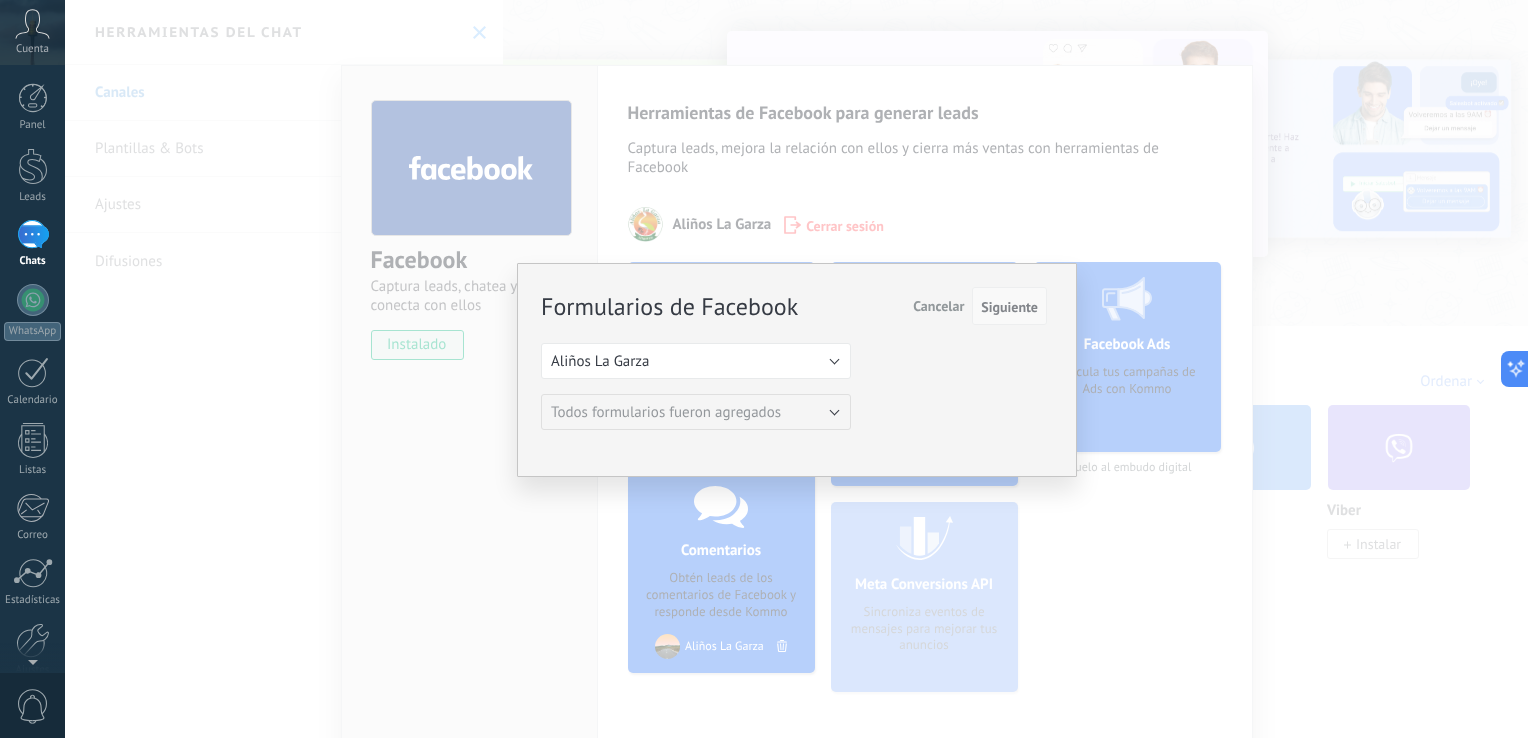 click on "Siguiente" at bounding box center [1009, 307] 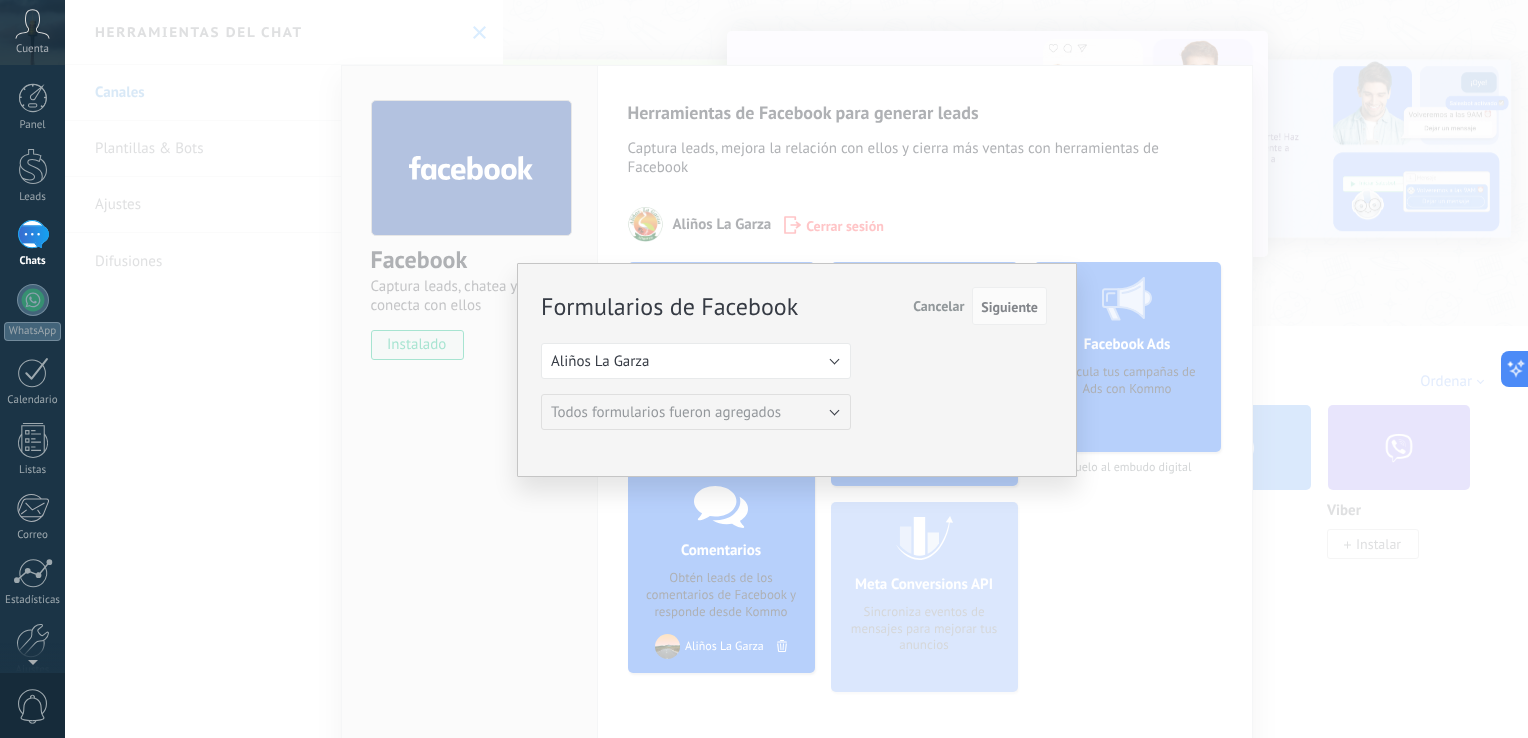 click on "Formularios de Facebook Siguiente Cancelar Seleccione una página de Facebook con formas Aliños La Garza Aliños La Garza Todos formularios fueron agregados Todos formularios fueron agregados" at bounding box center [797, 370] 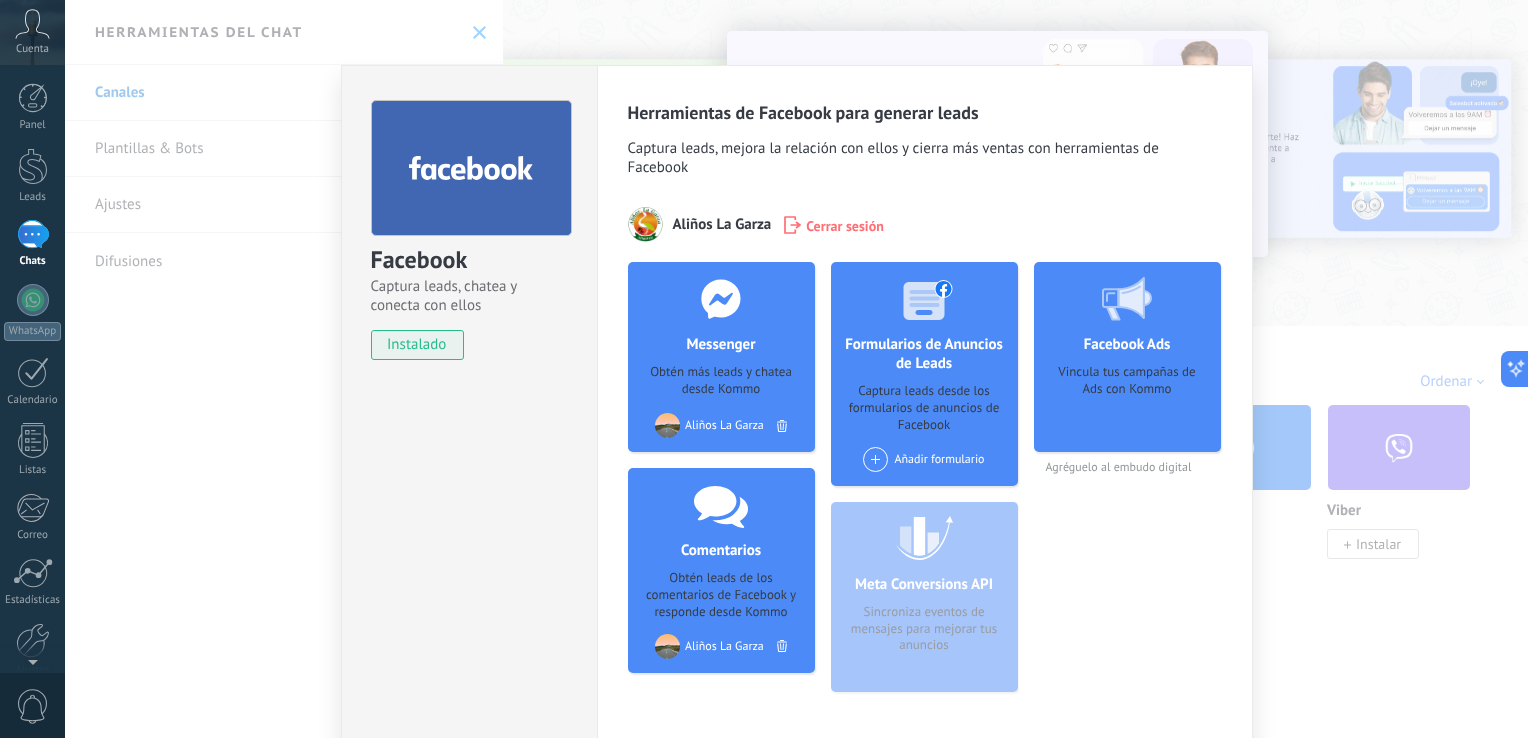 click on "Facebook Captura leads, chatea y conecta con ellos instalado Desinstalar Herramientas de Facebook para generar leads Captura leads, mejora la relación con ellos y cierra más ventas con herramientas de Facebook Aliños La Garza Cerrar sesión Messenger Obtén más leads y chatea desde Kommo Agregar página Aliños La Garza Comentarios Obtén leads de los comentarios de Facebook y responde desde Kommo Agregar página Aliños La Garza Formularios de Anuncios de Leads Captura leads desde los formularios de anuncios de Facebook Añadir formulario Meta Conversions API Sincroniza eventos de mensajes para mejorar tus anuncios Facebook Ads Vincula tus campañas de Ads con Kommo Agréguelo al embudo digital más" at bounding box center [796, 369] 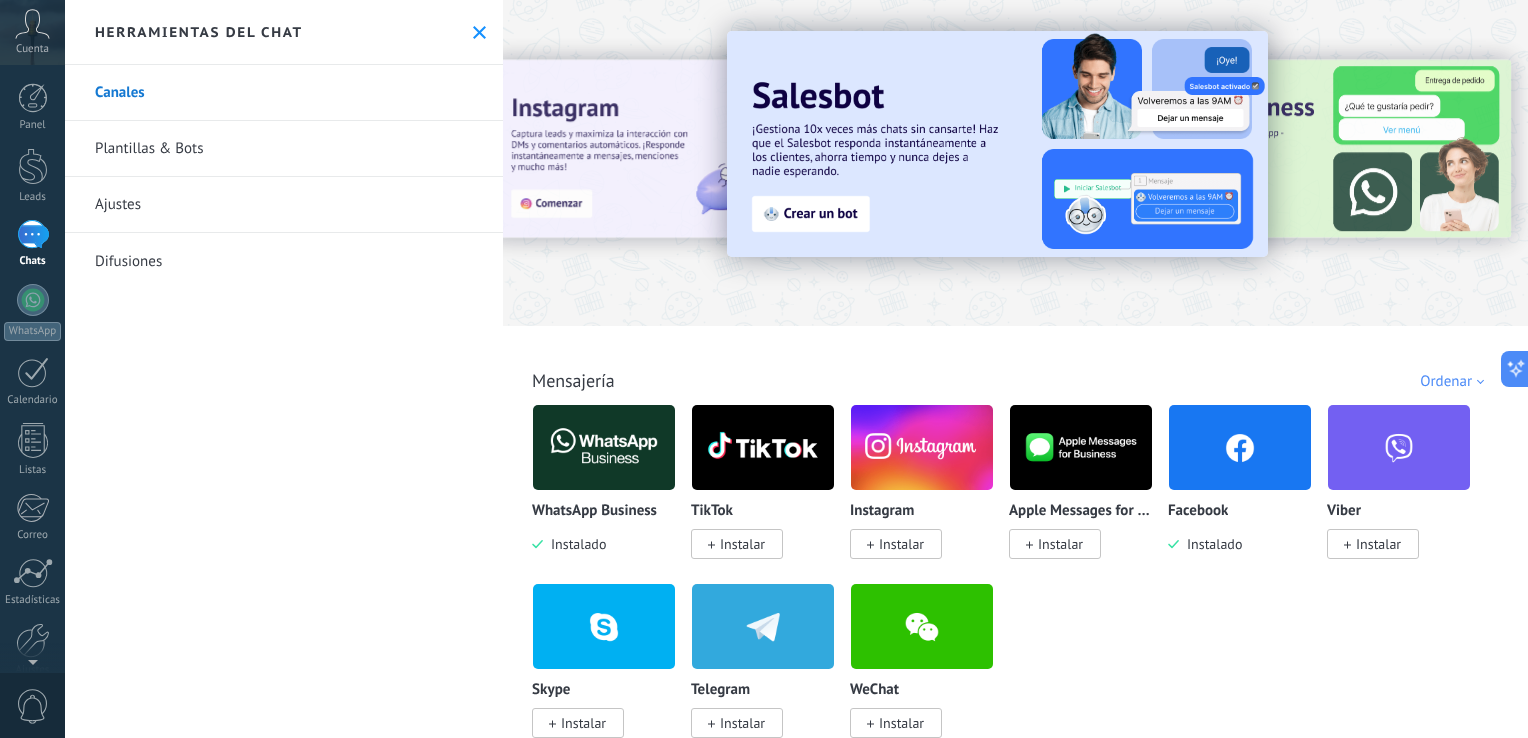click on "Instalar" at bounding box center [901, 544] 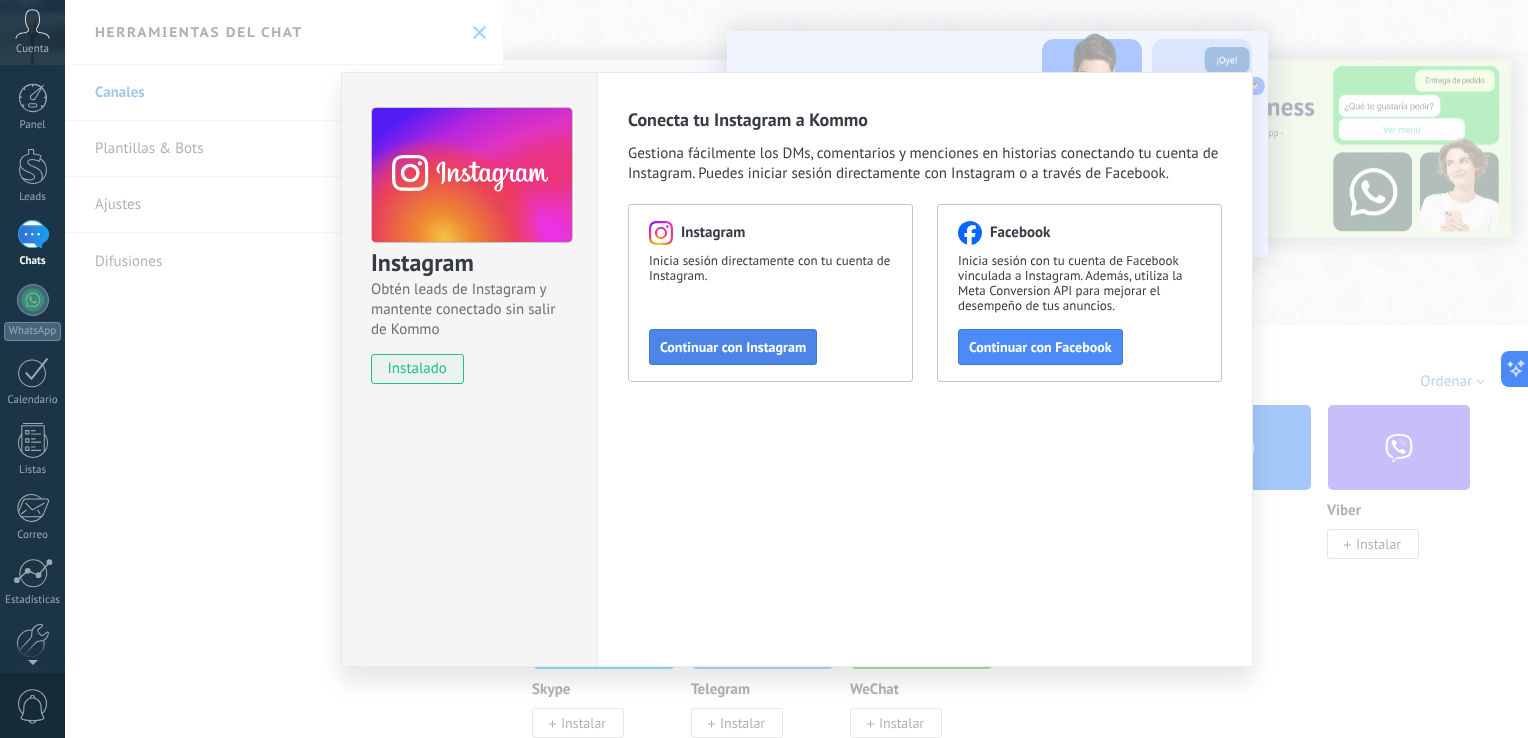 click on "Continuar con Instagram" at bounding box center [733, 347] 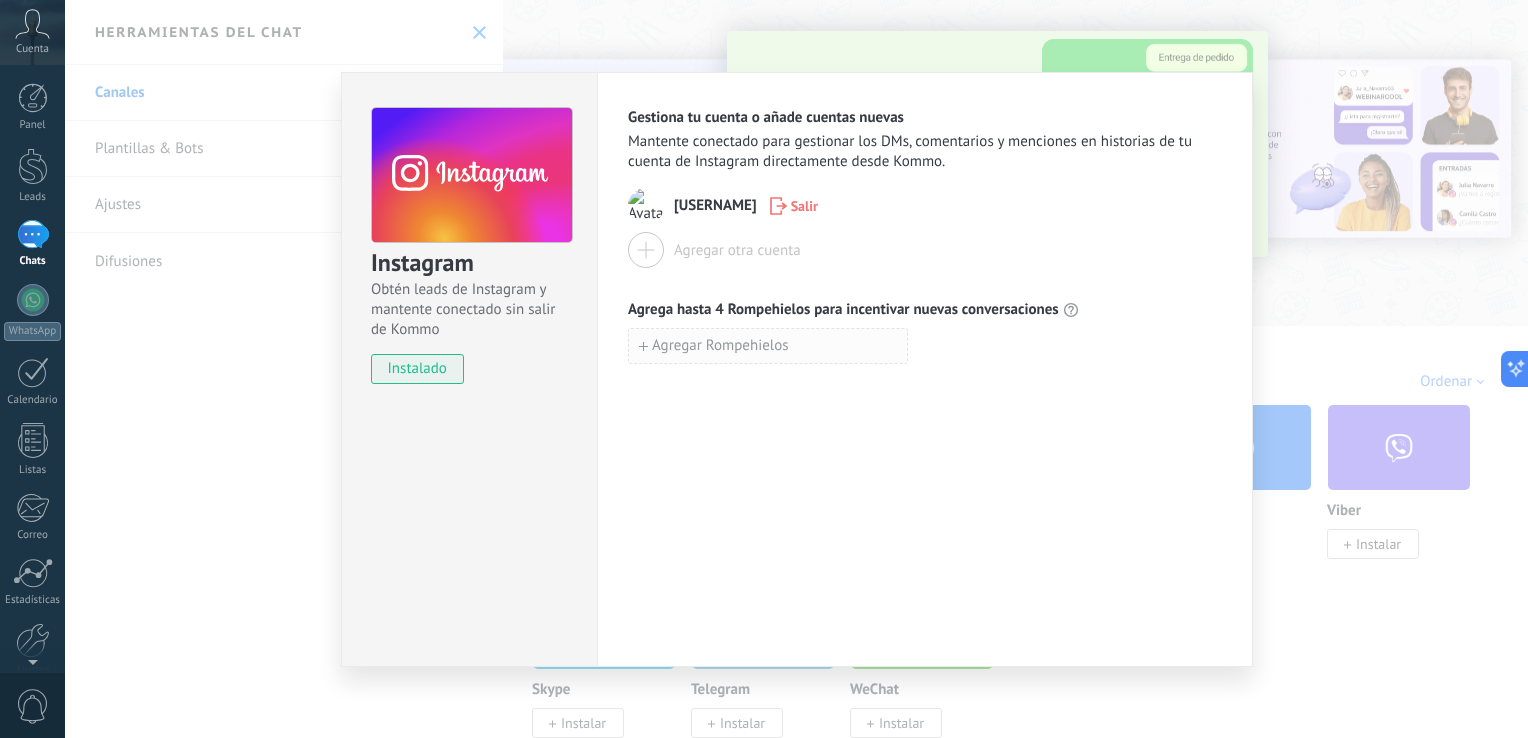 click on "Agregar Rompehielos" at bounding box center [720, 346] 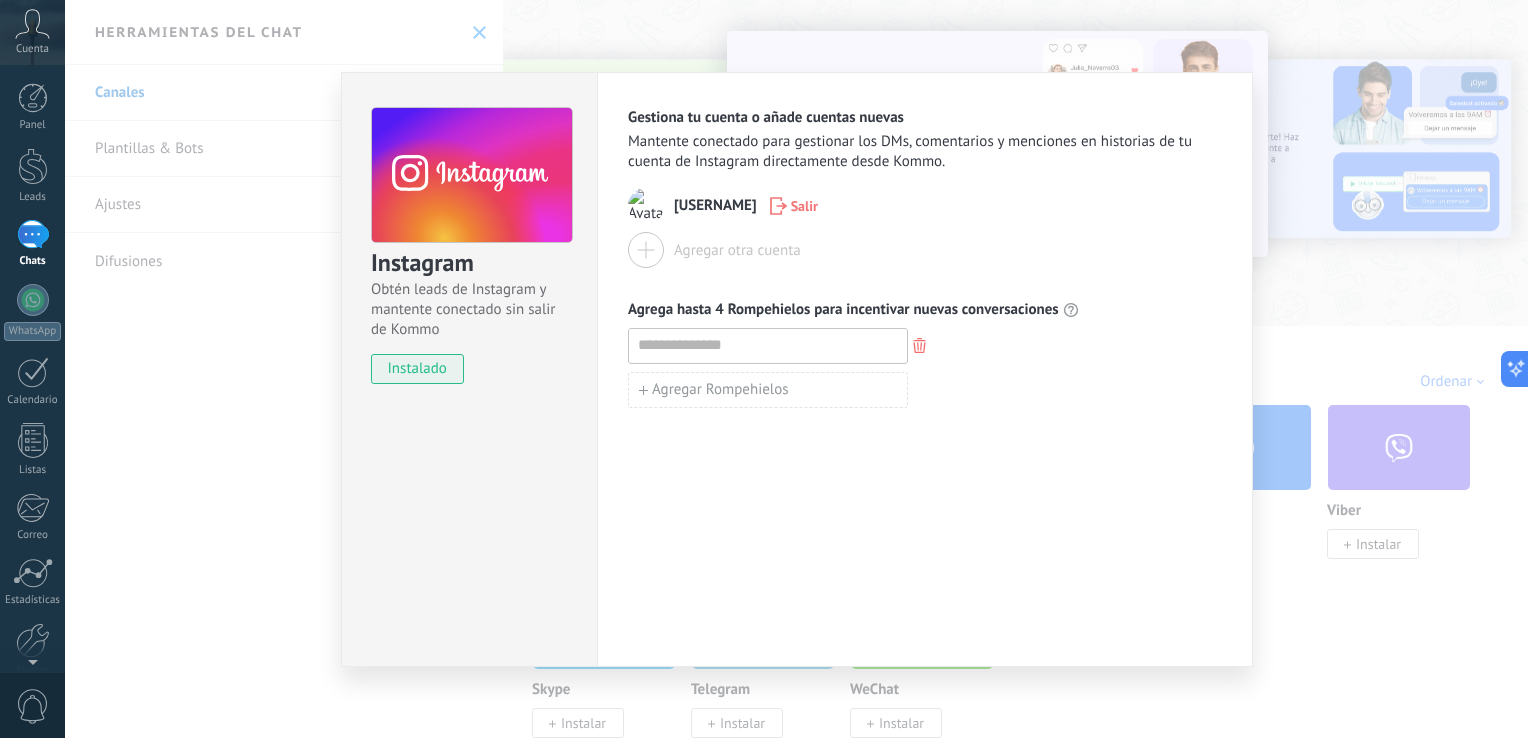 click on "Gestiona tu cuenta o añade cuentas nuevas Mantente conectado para gestionar los DMs, comentarios y menciones en historias de tu cuenta de Instagram directamente desde Kommo. [USERNAME] Salir Agregar otra cuenta Agrega hasta 4 Rompehielos para incentivar nuevas conversaciones Agregar Rompehielos" at bounding box center [925, 369] 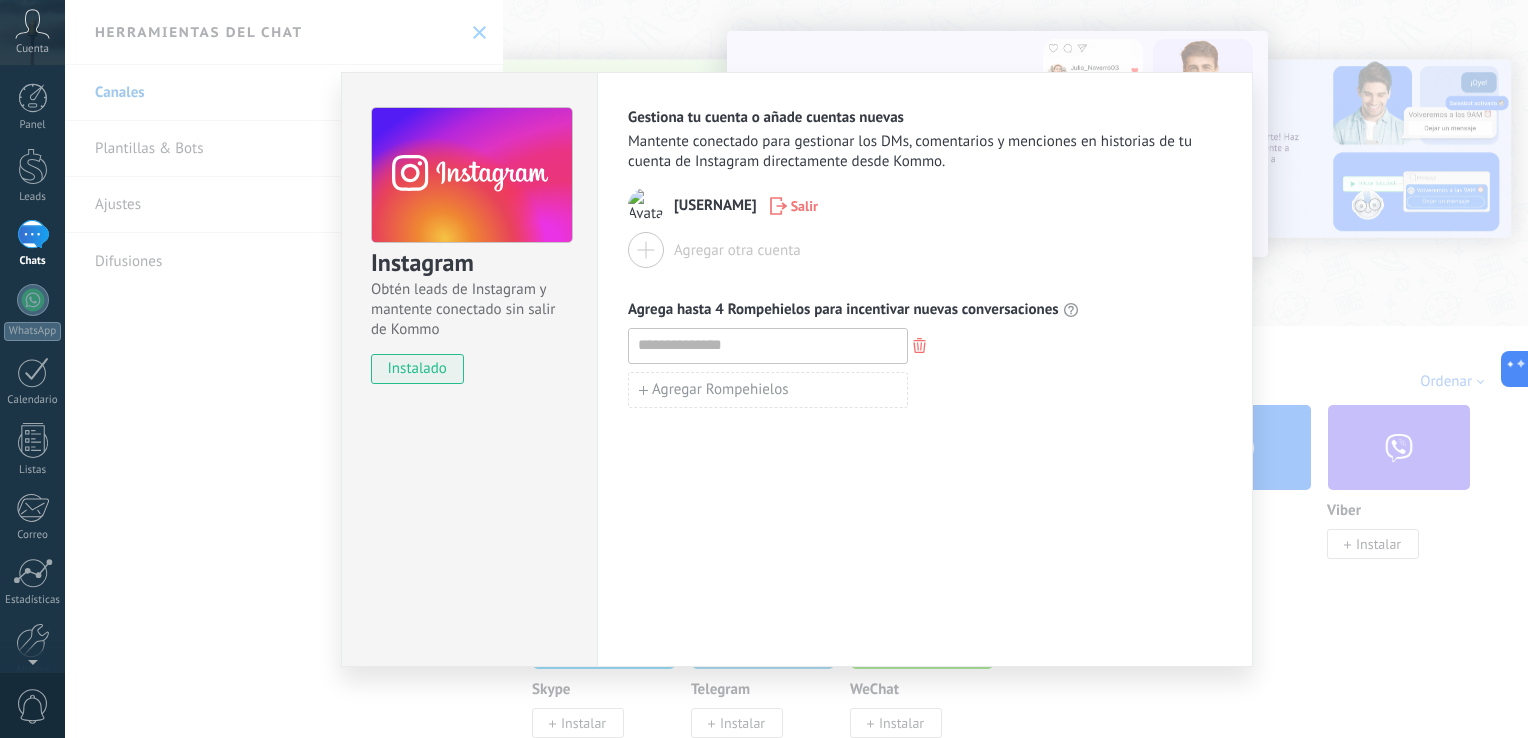 click on "Instagram Obtén leads de Instagram y mantente conectado sin salir de Kommo instalado Gestiona tu cuenta o añade cuentas nuevas Mantente conectado para gestionar los DMs, comentarios y menciones en historias de tu cuenta de Instagram directamente desde Kommo. [USERNAME] Salir Agregar otra cuenta Agrega hasta 4 Rompehielos para incentivar nuevas conversaciones Agregar Rompehielos" at bounding box center [796, 369] 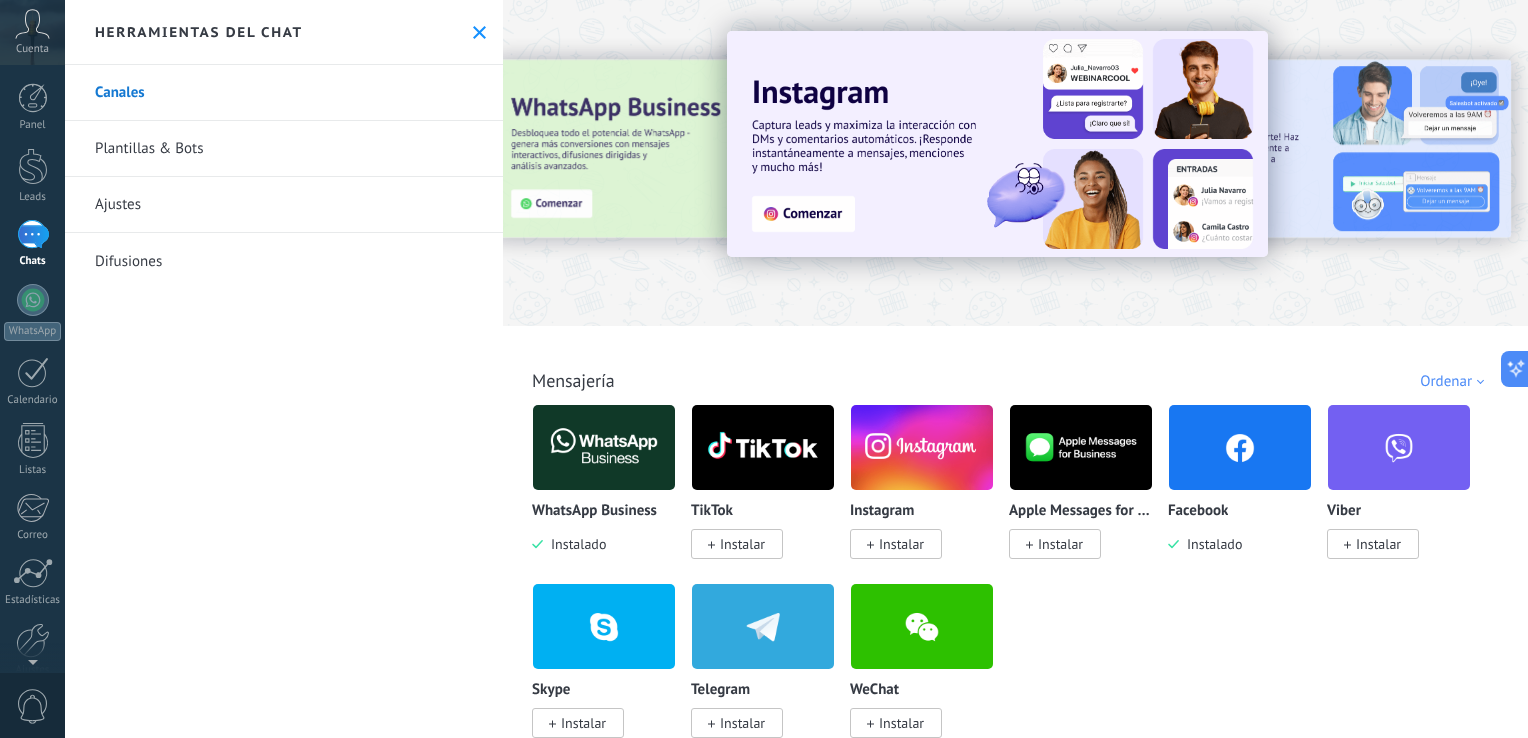 click at bounding box center (922, 447) 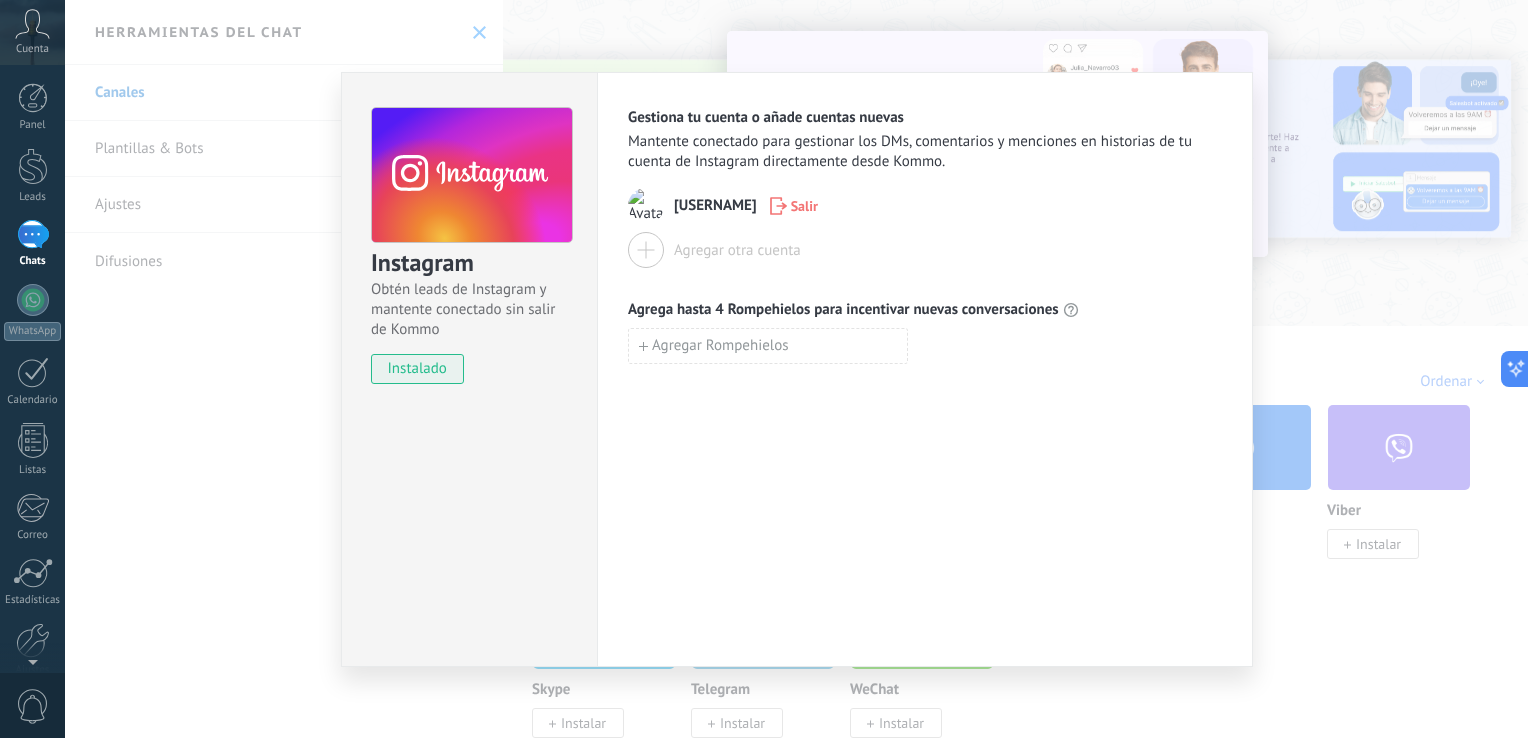 click on "Instagram Obtén leads de Instagram y mantente conectado sin salir de Kommo instalado Gestiona tu cuenta o añade cuentas nuevas Mantente conectado para gestionar los DMs, comentarios y menciones en historias de tu cuenta de Instagram directamente desde Kommo. [USERNAME] Salir Agregar otra cuenta Agrega hasta 4 Rompehielos para incentivar nuevas conversaciones Agregar Rompehielos" at bounding box center (796, 369) 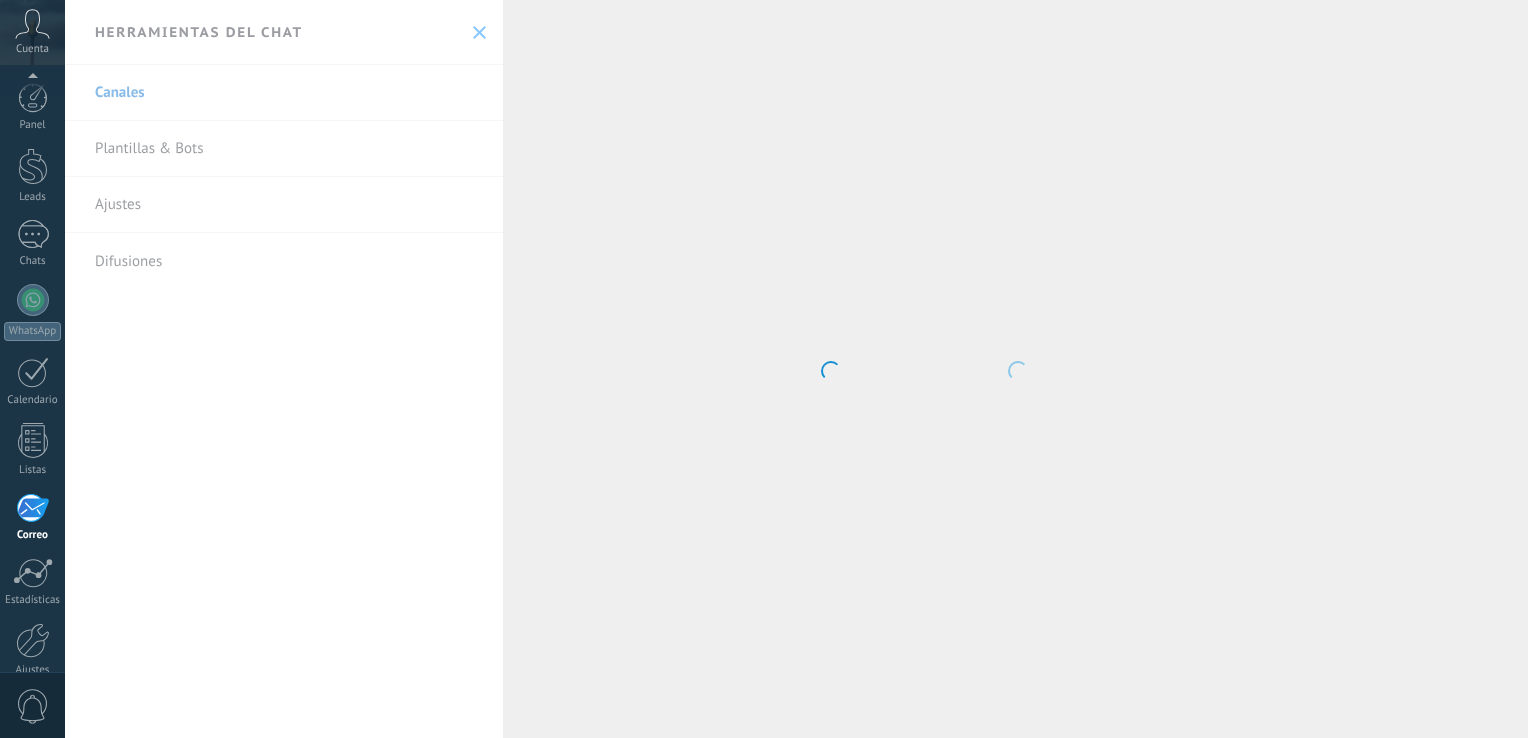 scroll, scrollTop: 0, scrollLeft: 0, axis: both 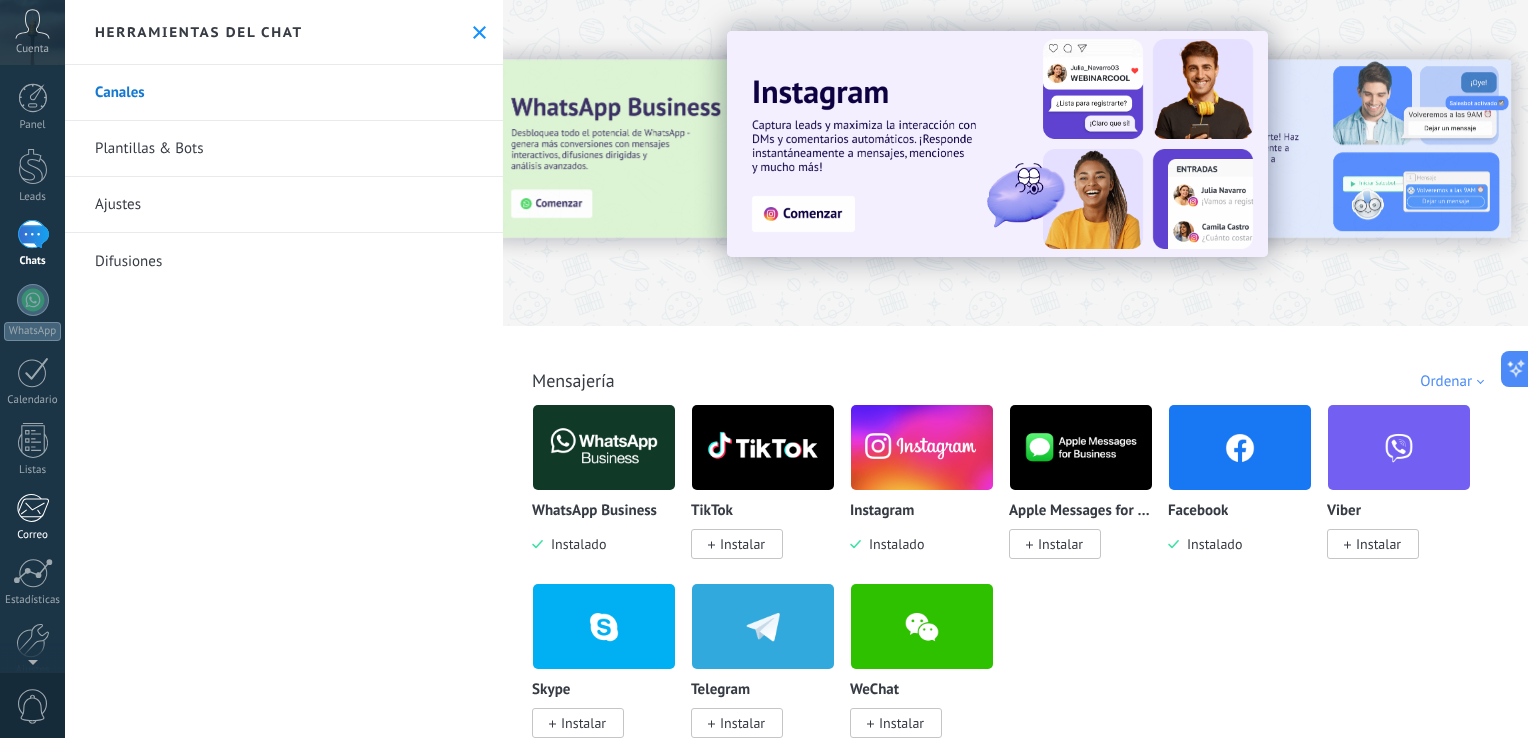 click at bounding box center (32, 508) 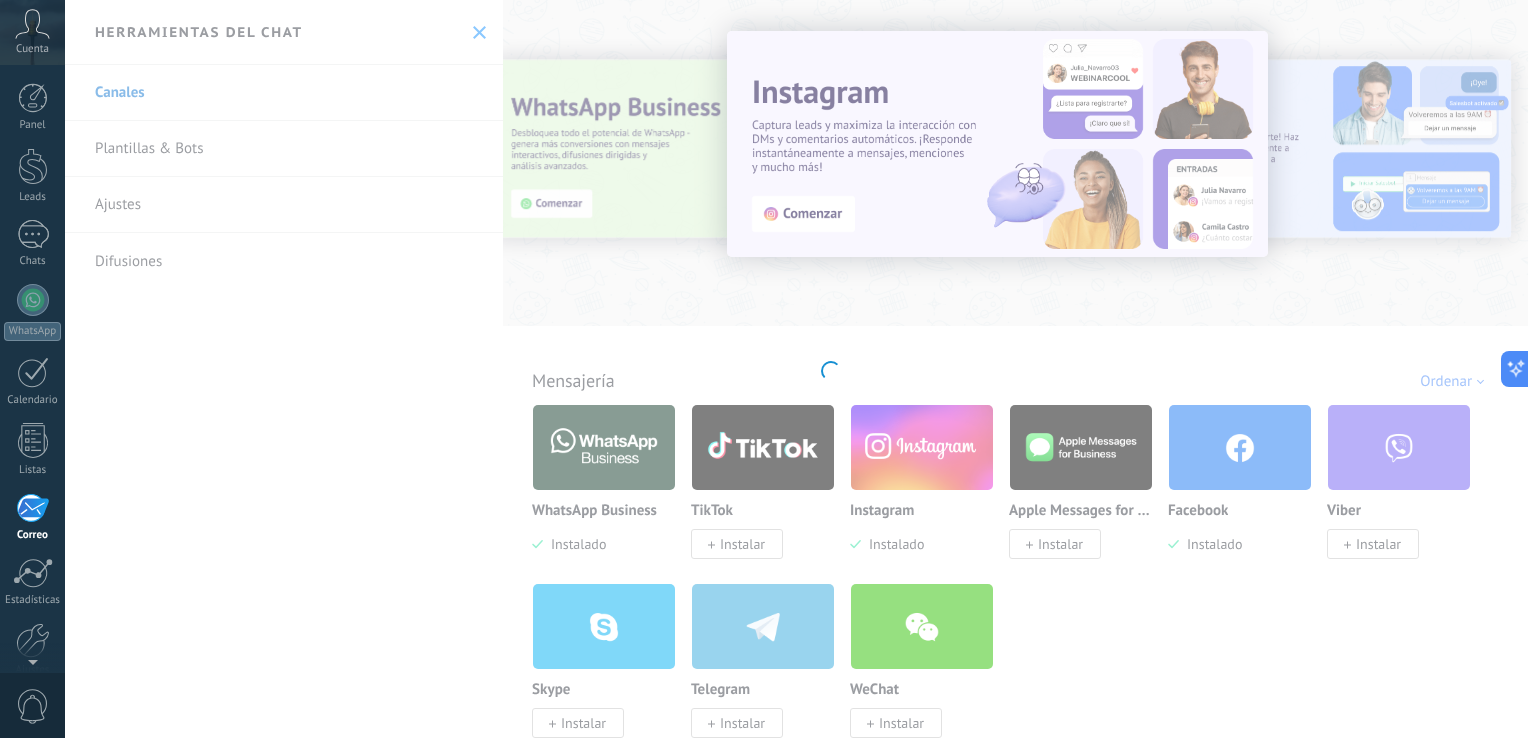 scroll, scrollTop: 92, scrollLeft: 0, axis: vertical 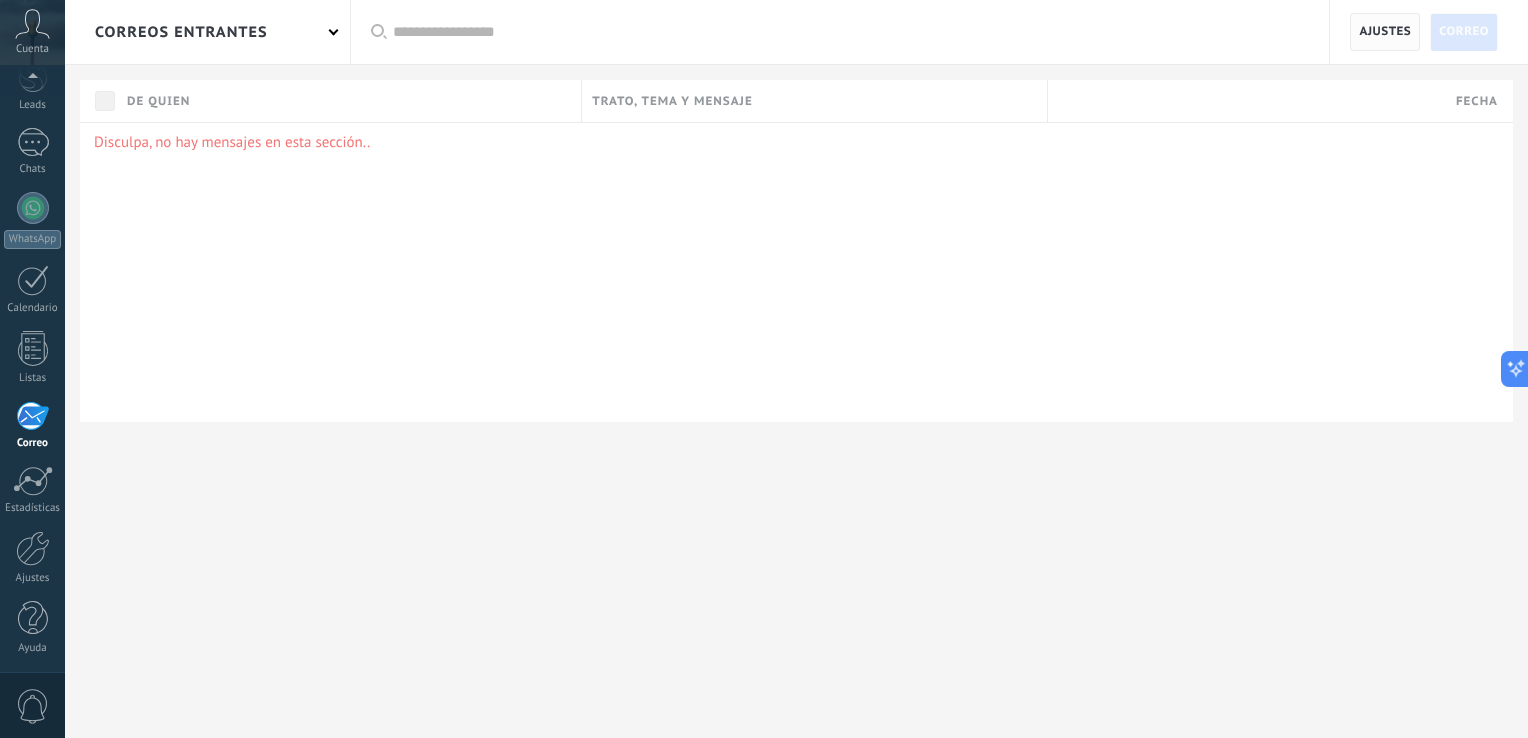 click on "Ajustes" at bounding box center [1385, 32] 